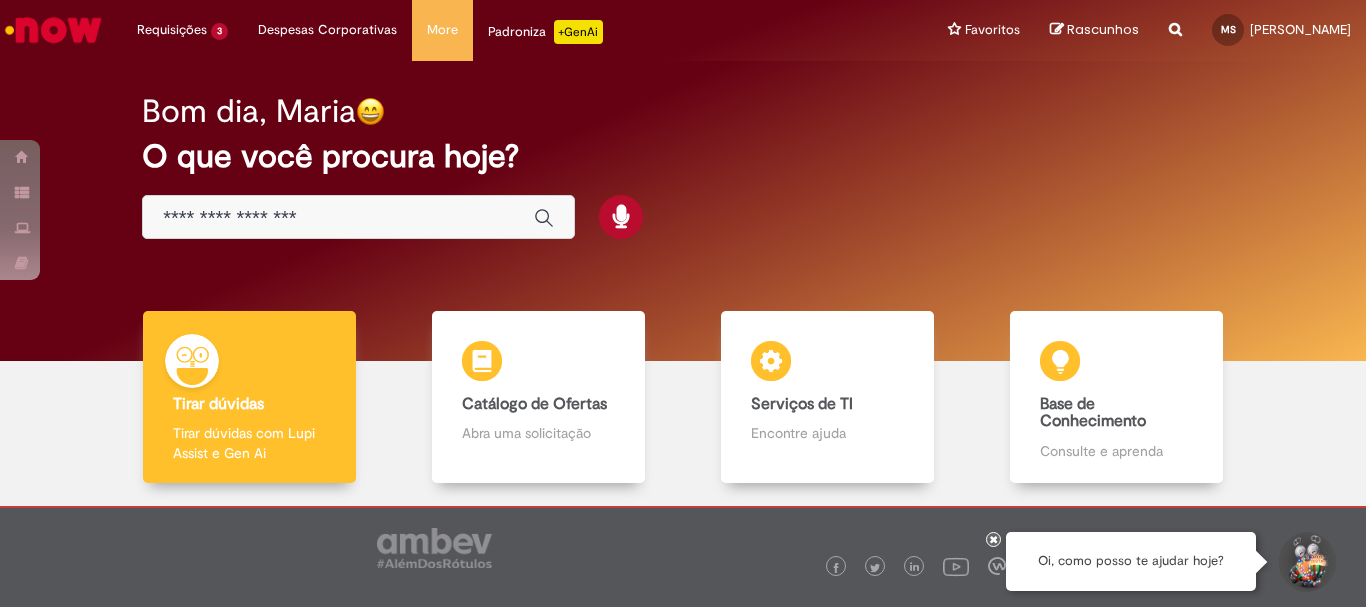 scroll, scrollTop: 0, scrollLeft: 0, axis: both 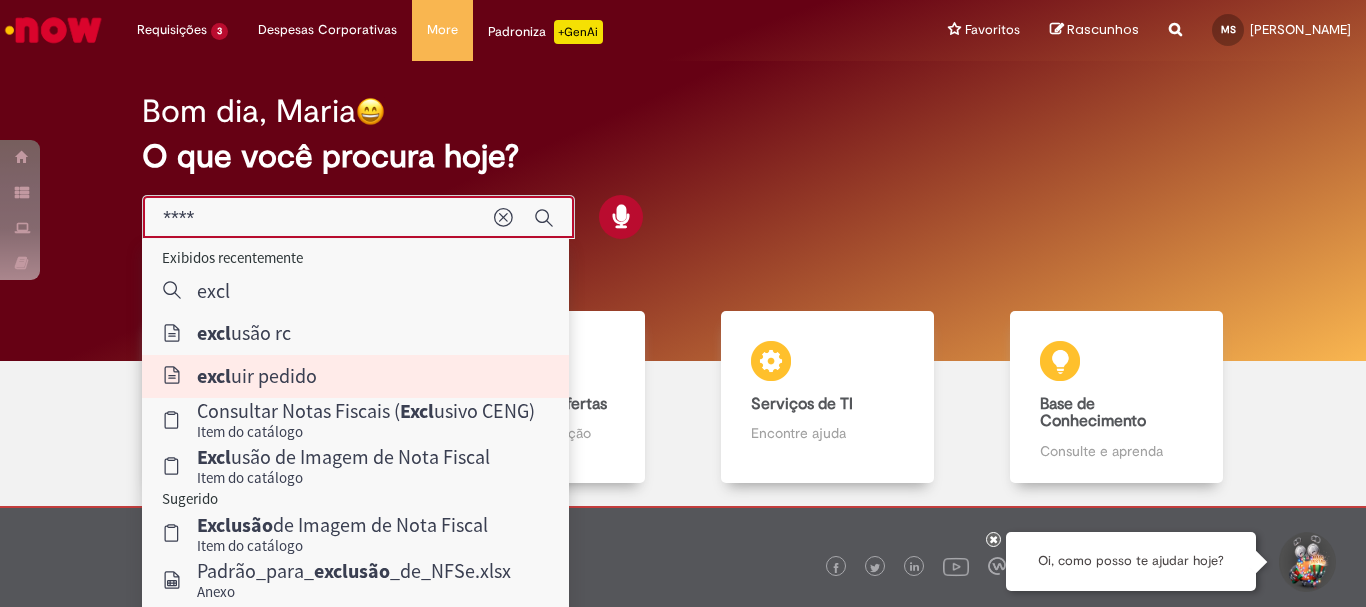 type on "**********" 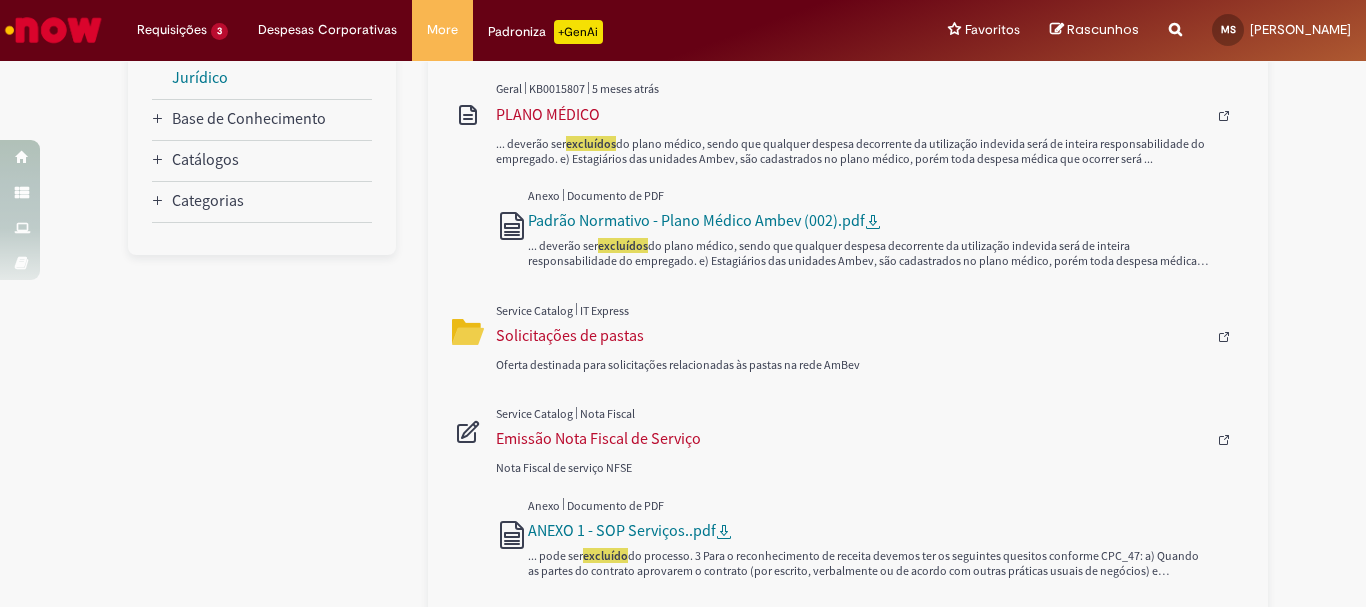 scroll, scrollTop: 1200, scrollLeft: 0, axis: vertical 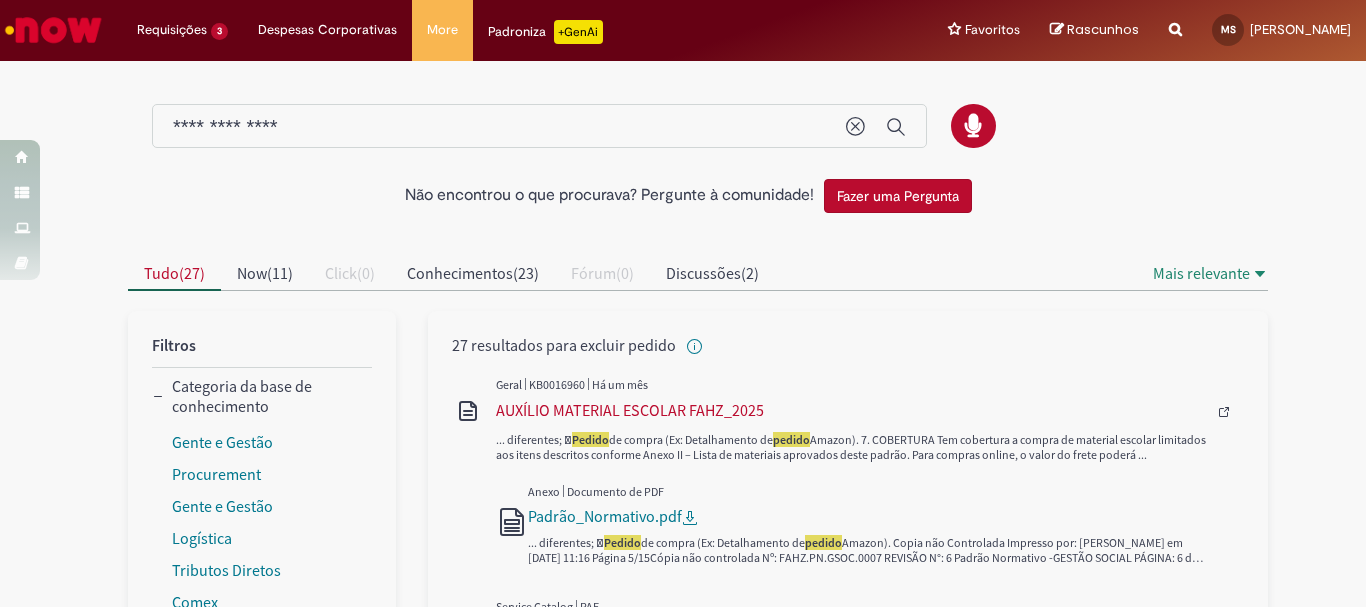 click on "**********" at bounding box center (499, 127) 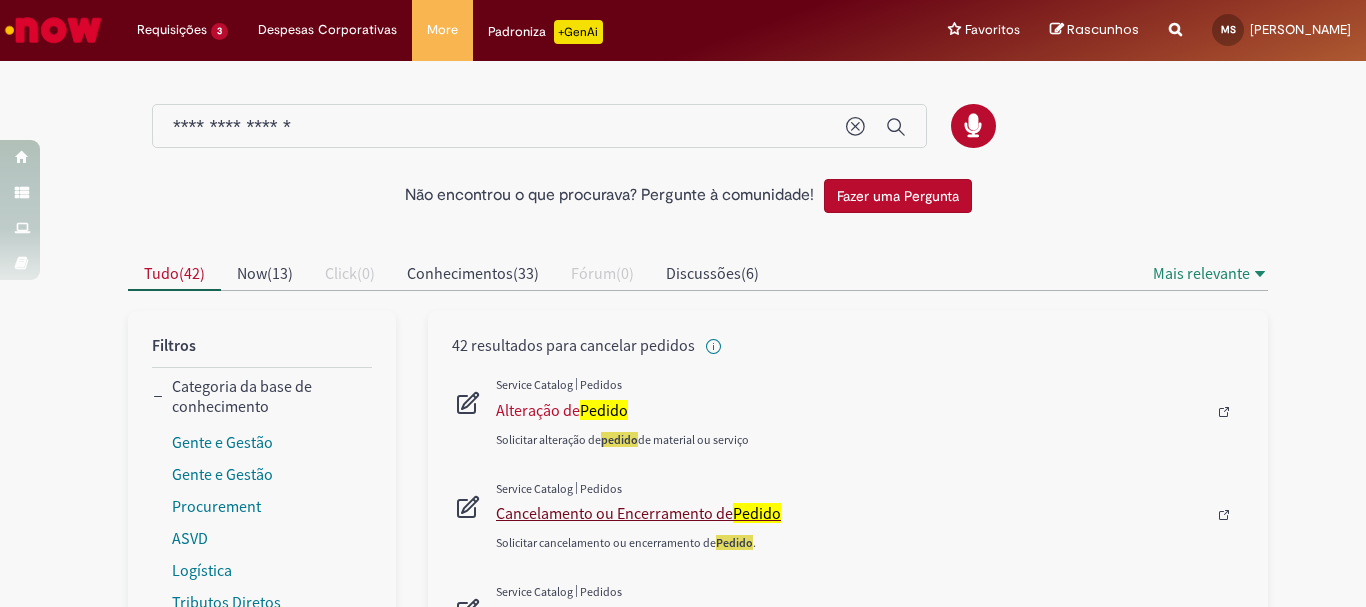 type on "**********" 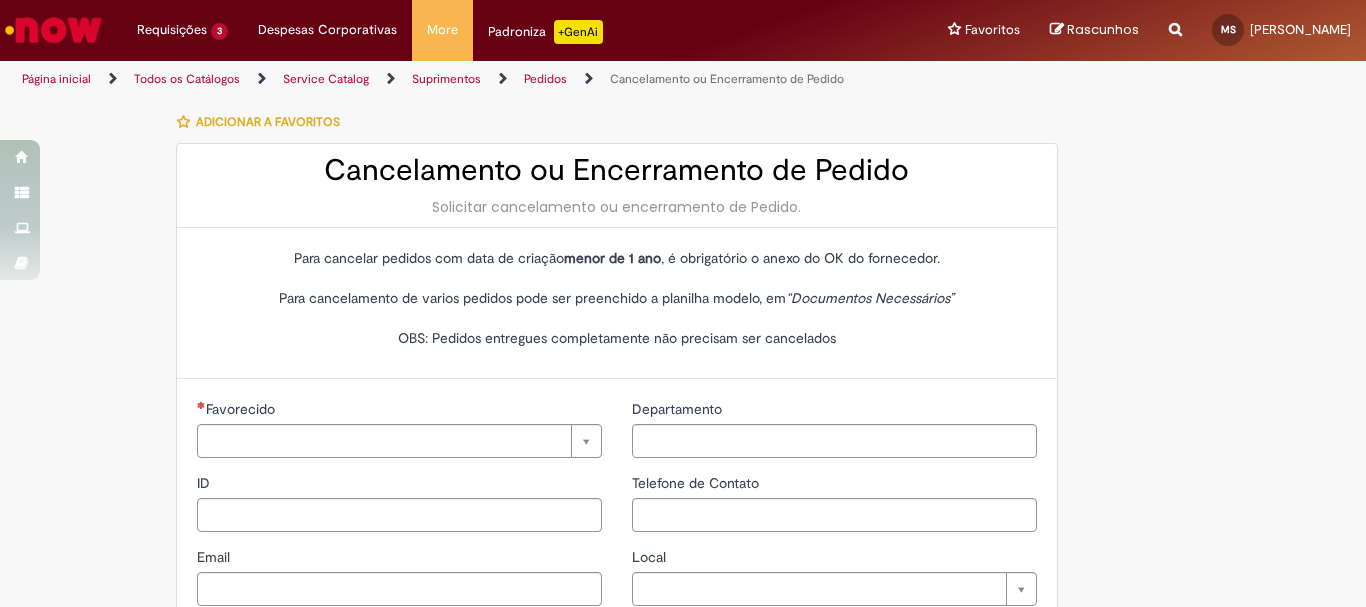 type on "**********" 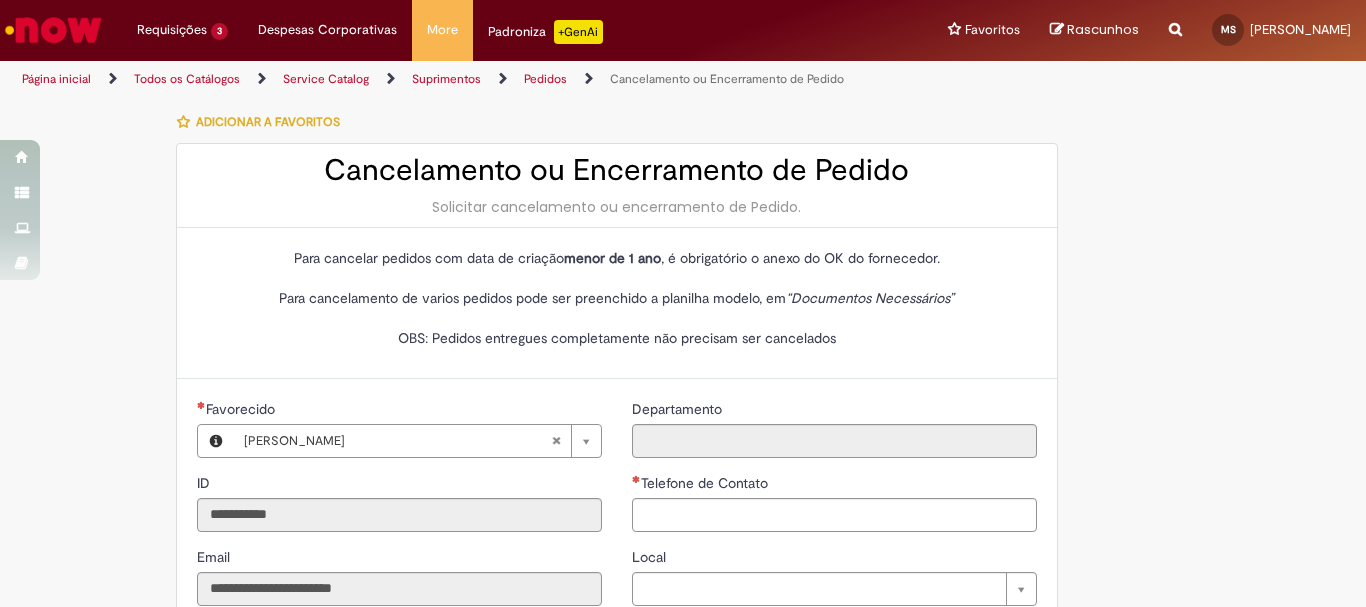 type on "**********" 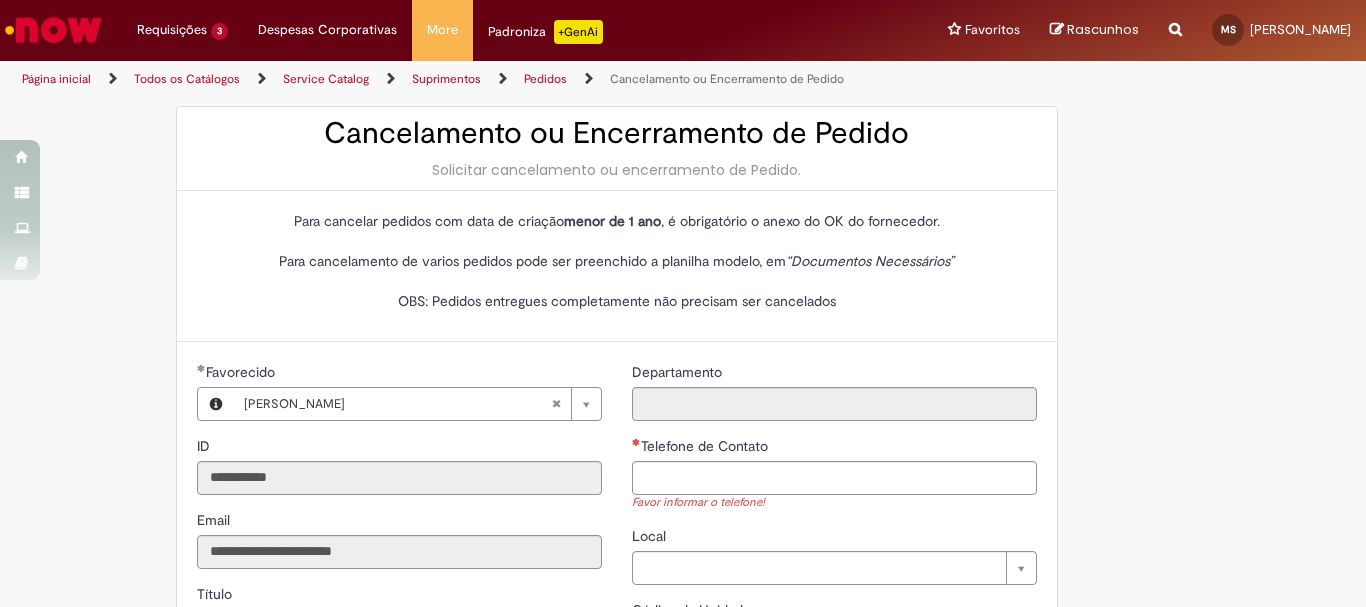 scroll, scrollTop: 100, scrollLeft: 0, axis: vertical 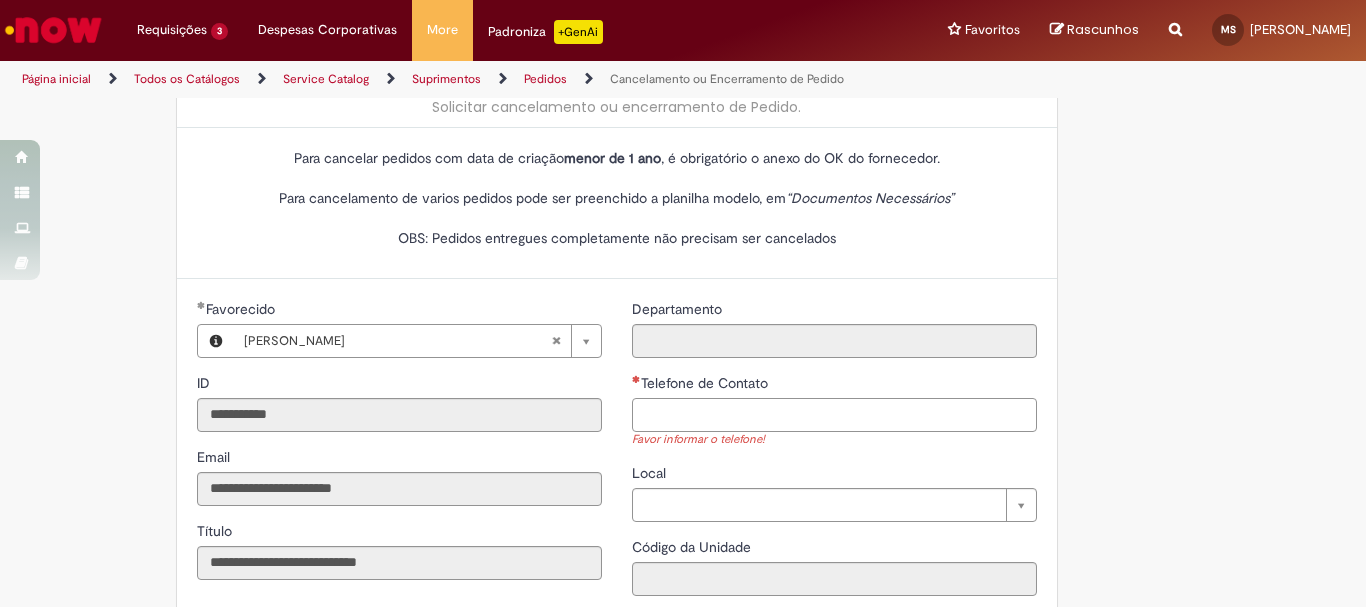 click on "Telefone de Contato" at bounding box center [834, 415] 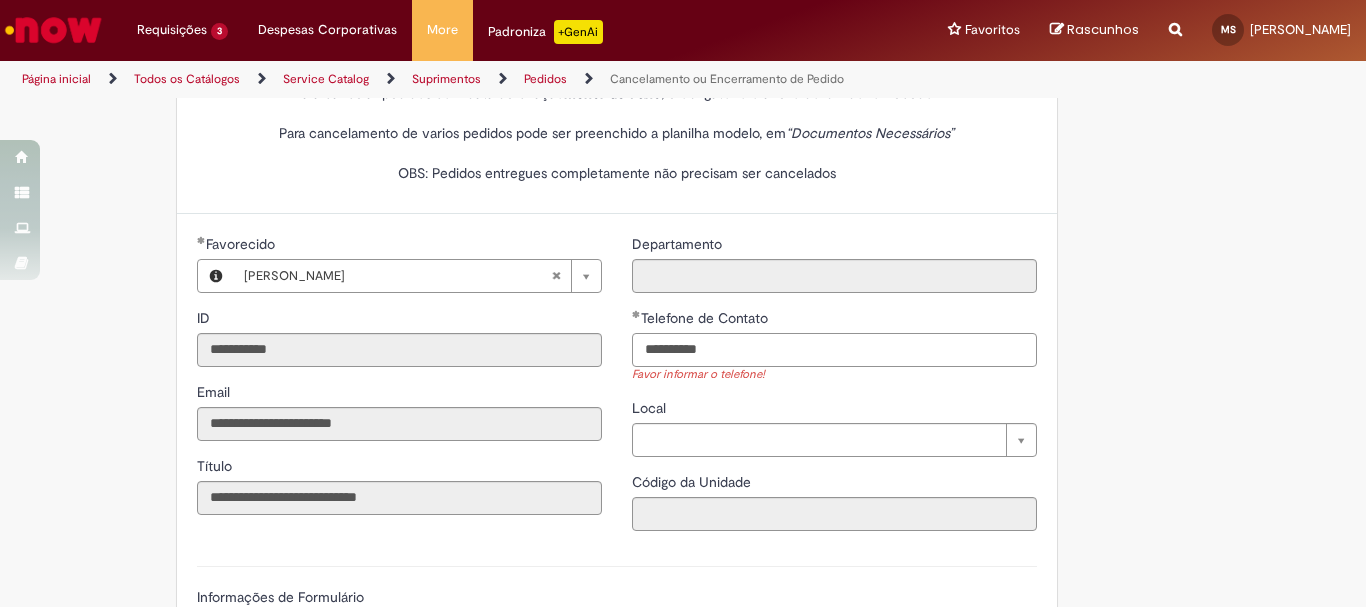 scroll, scrollTop: 300, scrollLeft: 0, axis: vertical 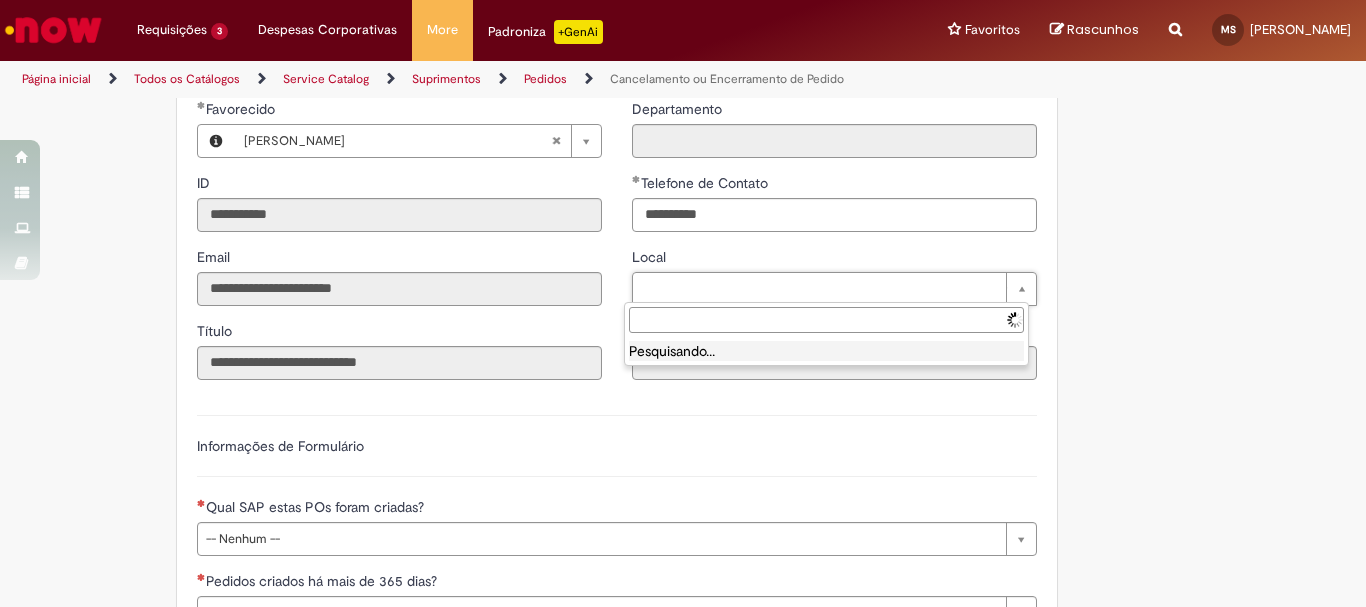 type on "**********" 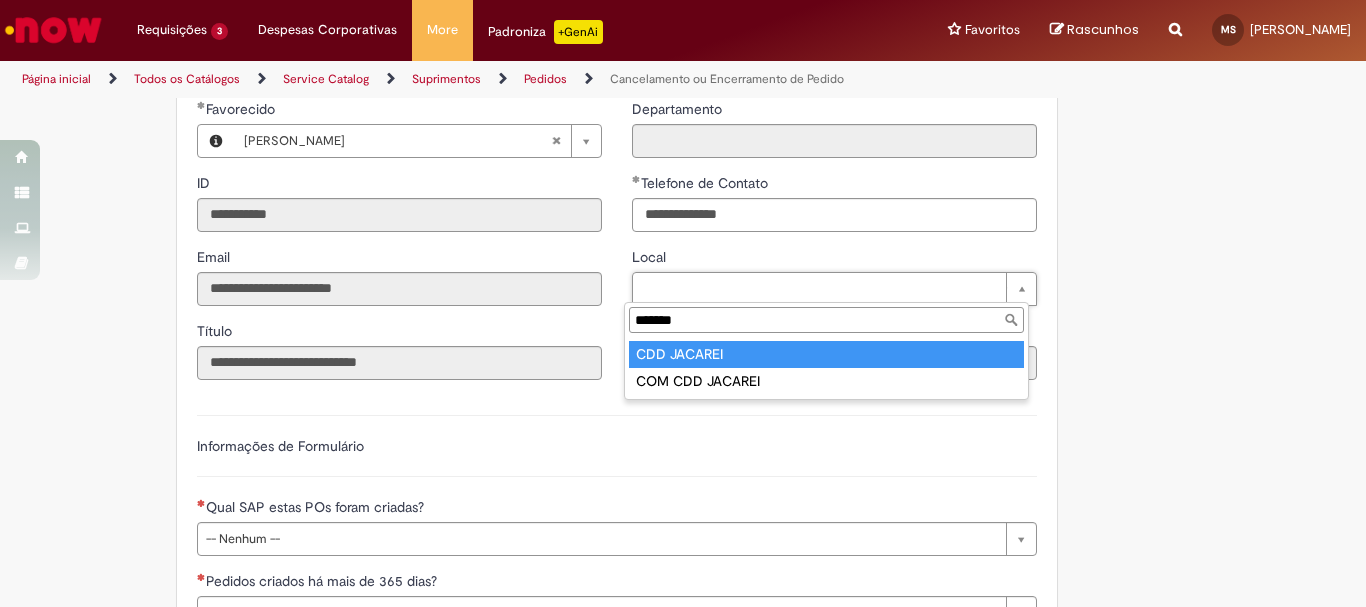 type on "*******" 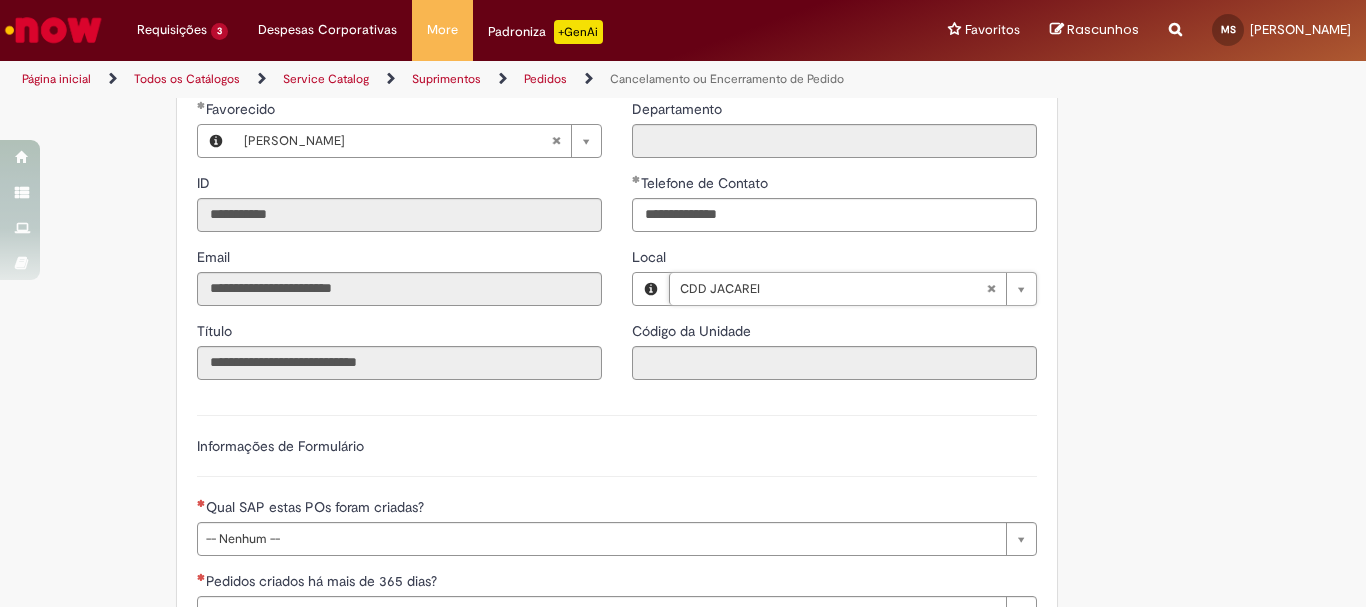 type on "****" 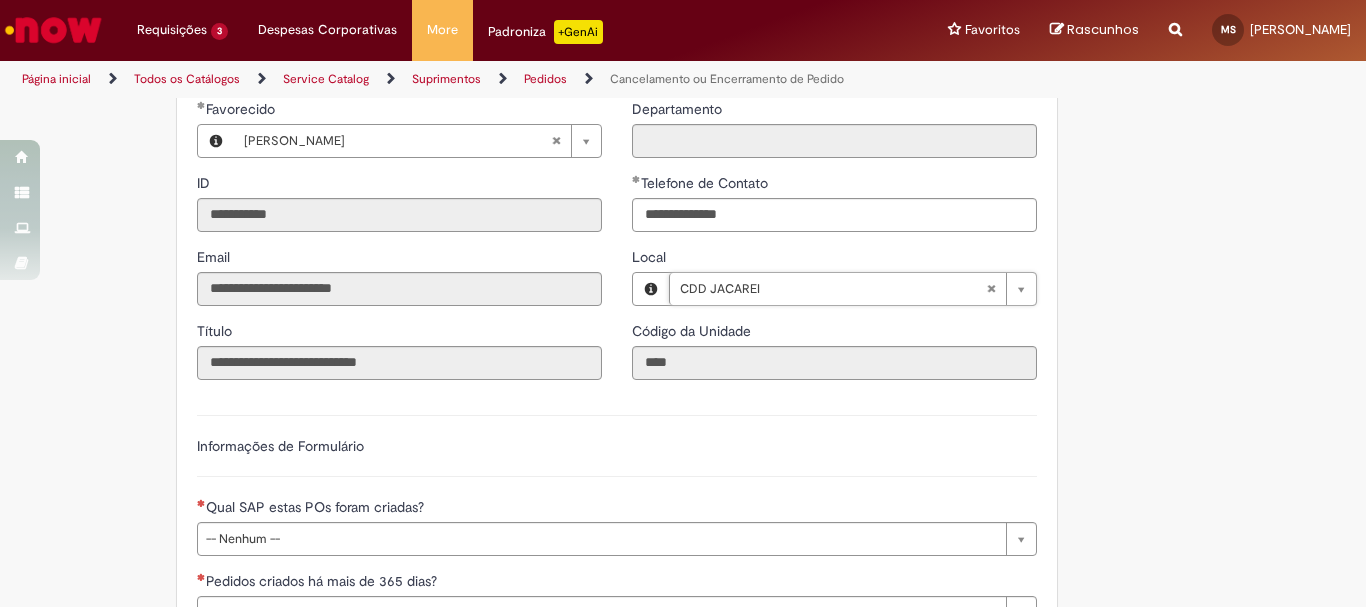 scroll, scrollTop: 400, scrollLeft: 0, axis: vertical 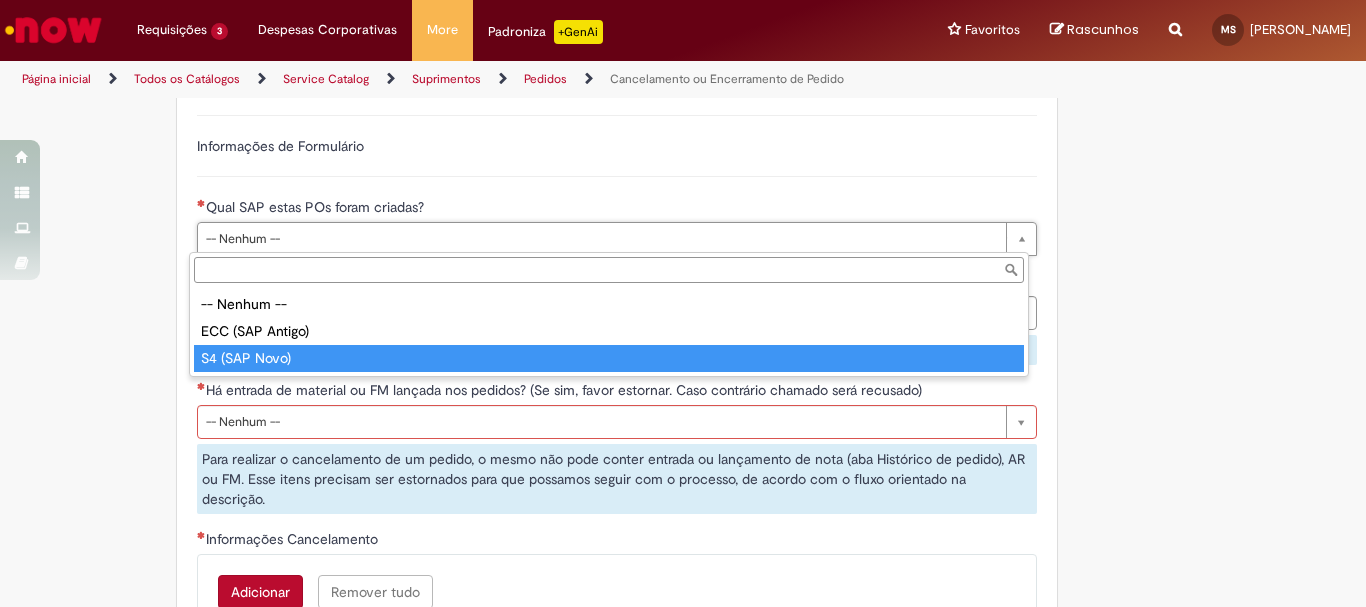 type on "**********" 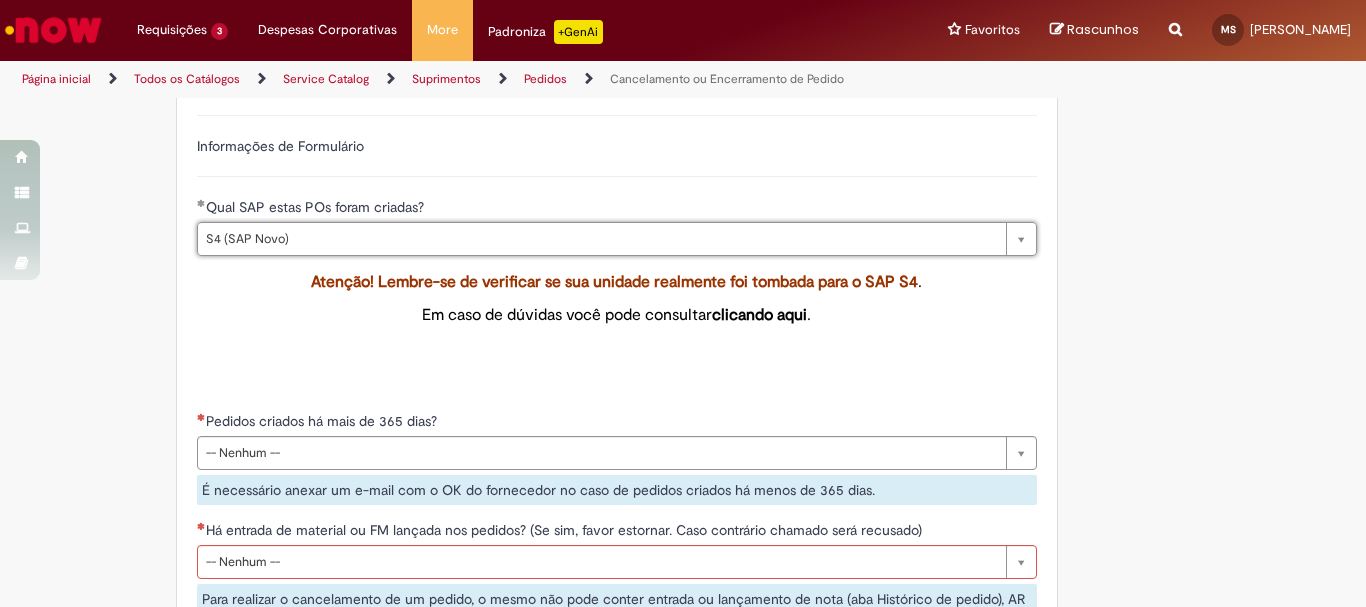 click at bounding box center [617, 376] 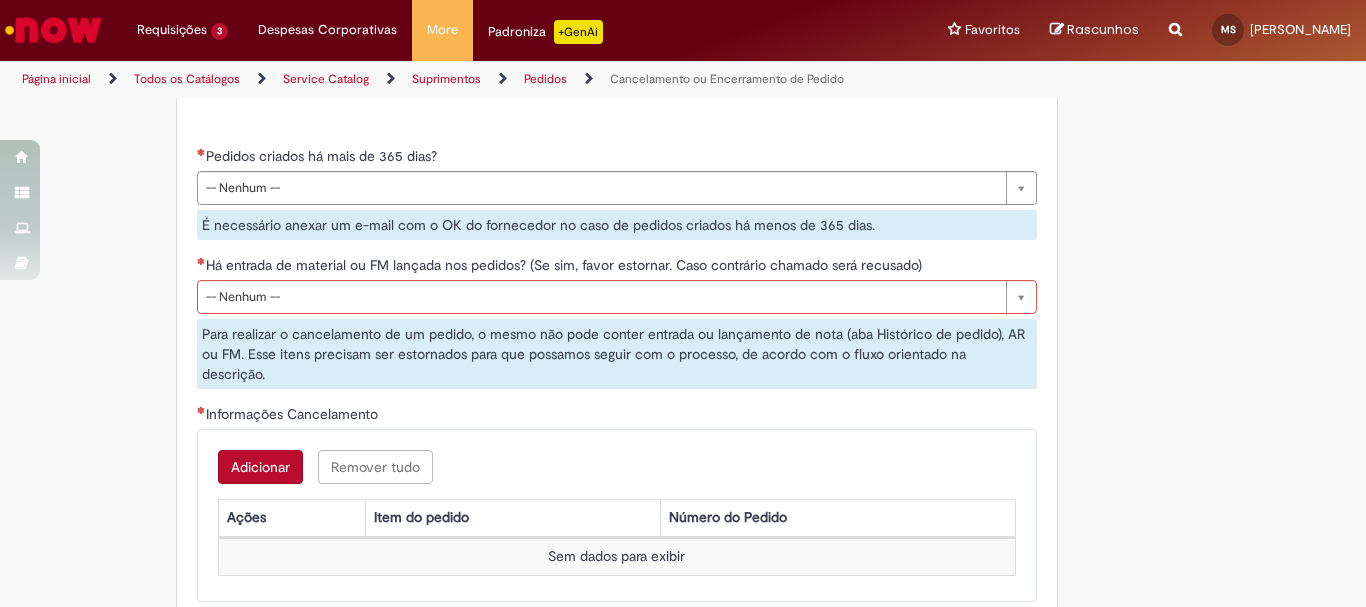 scroll, scrollTop: 900, scrollLeft: 0, axis: vertical 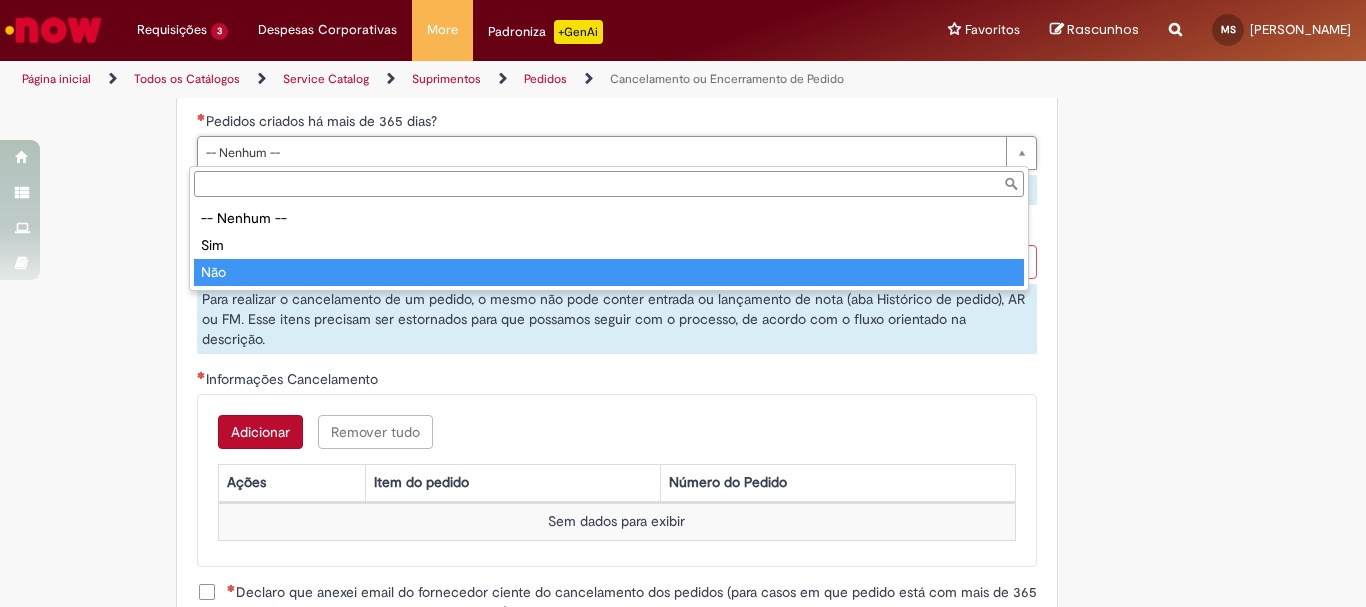 type on "***" 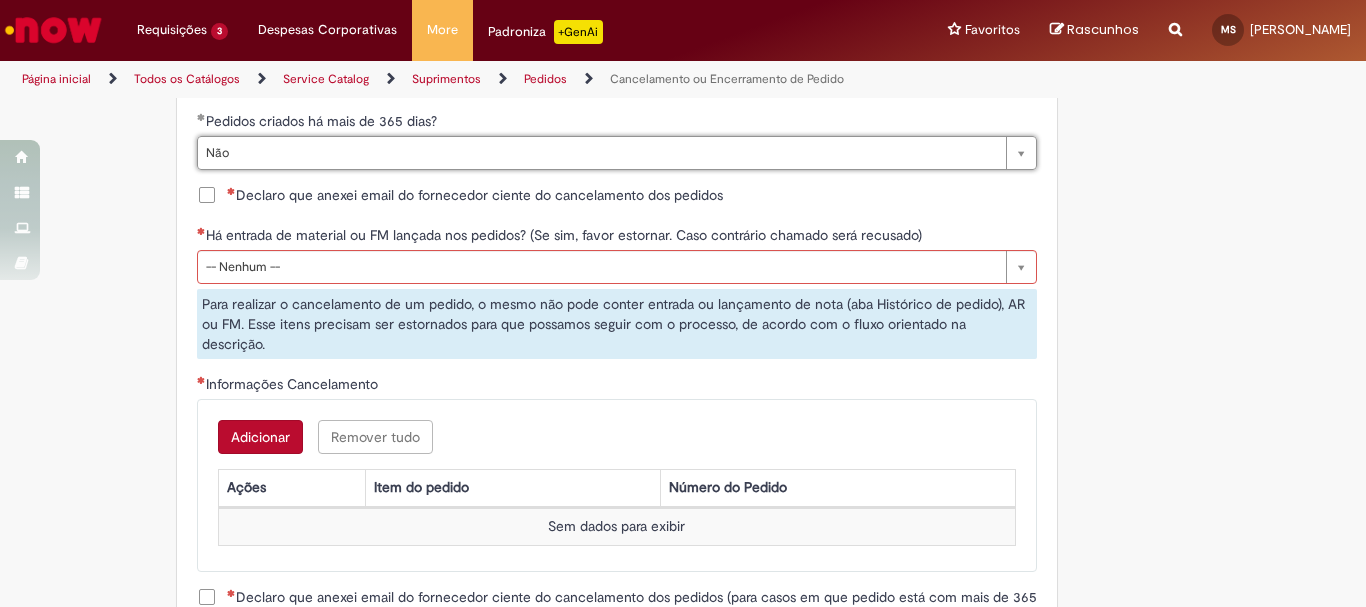 click on "**********" at bounding box center [617, 221] 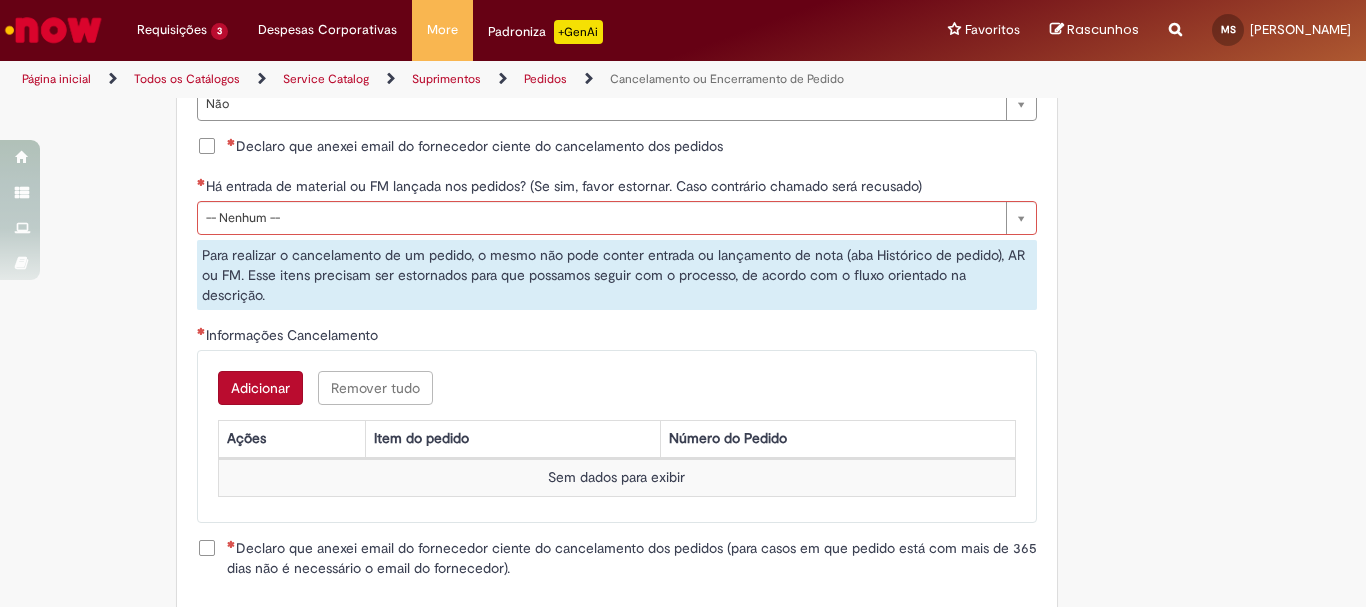 scroll, scrollTop: 900, scrollLeft: 0, axis: vertical 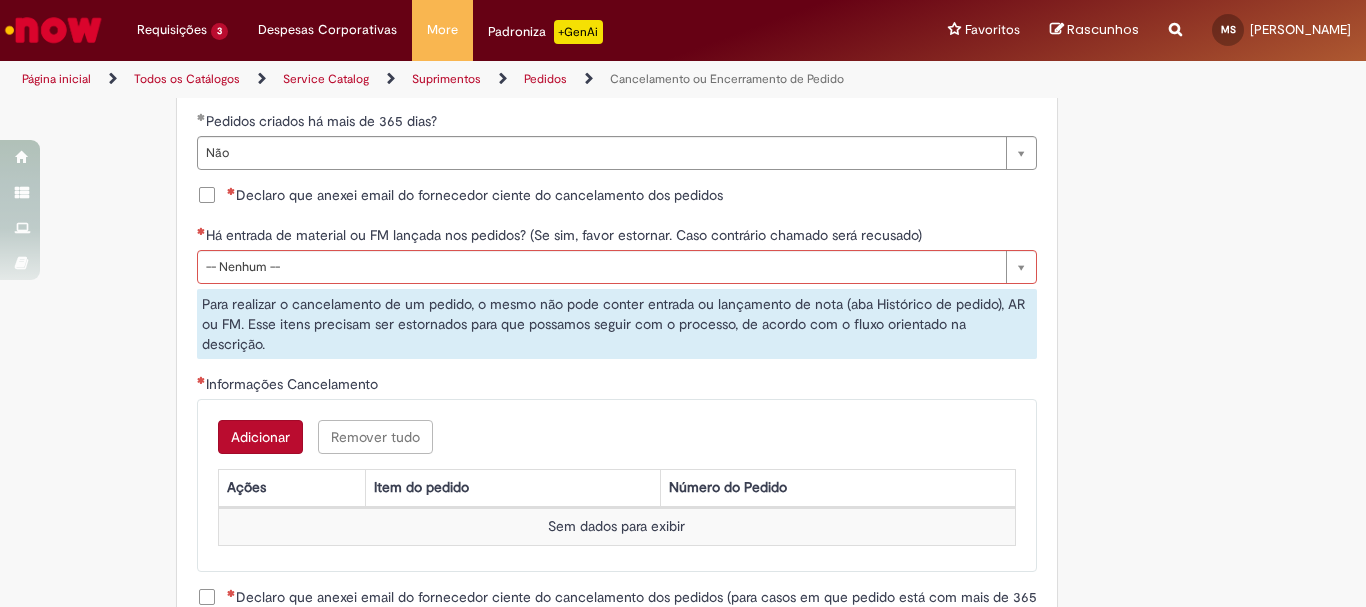 click on "Declaro que anexei email do fornecedor ciente do cancelamento dos pedidos" at bounding box center [475, 195] 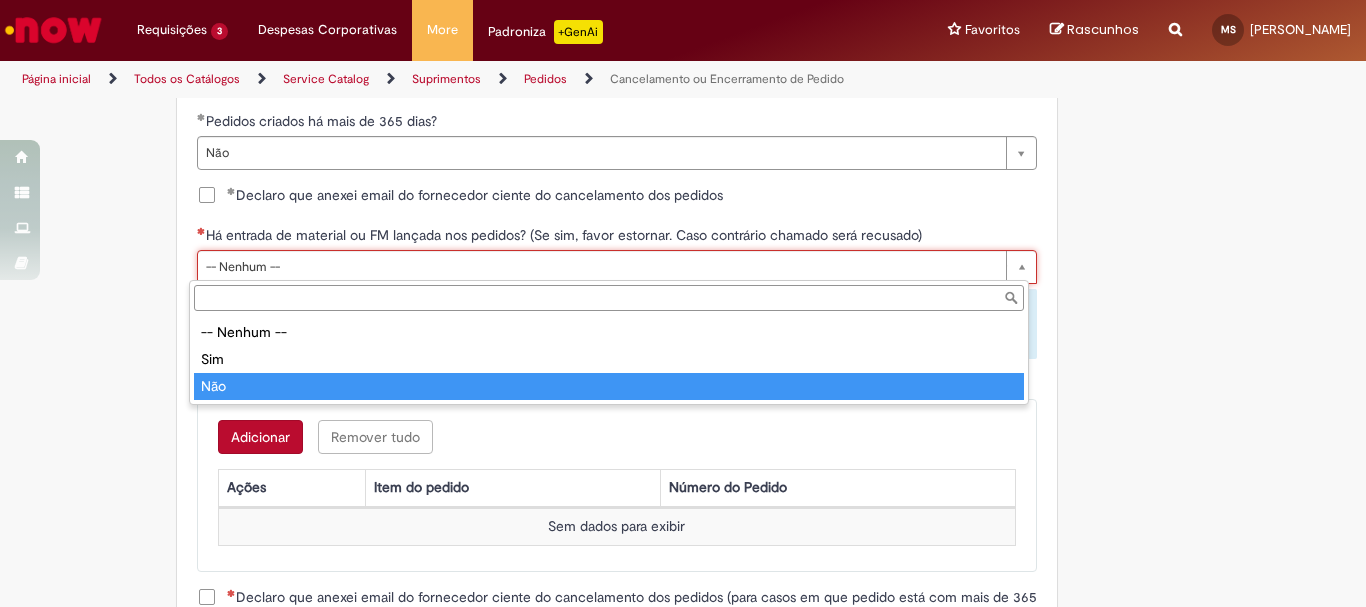 type on "***" 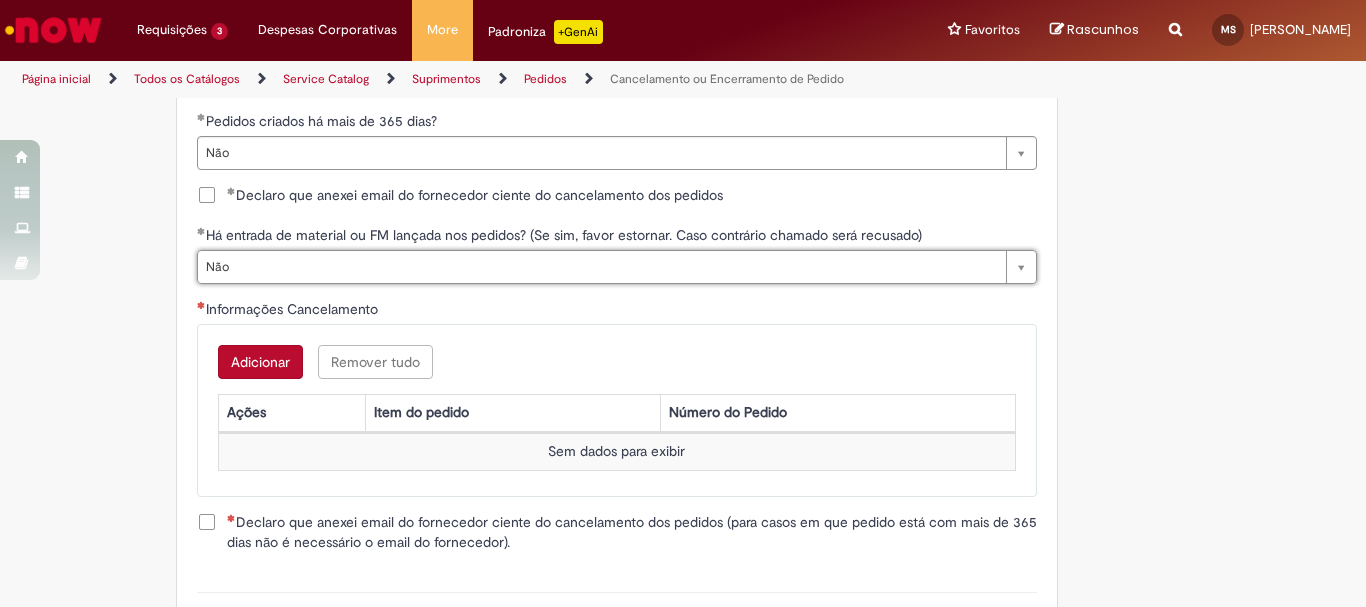 scroll, scrollTop: 0, scrollLeft: 24, axis: horizontal 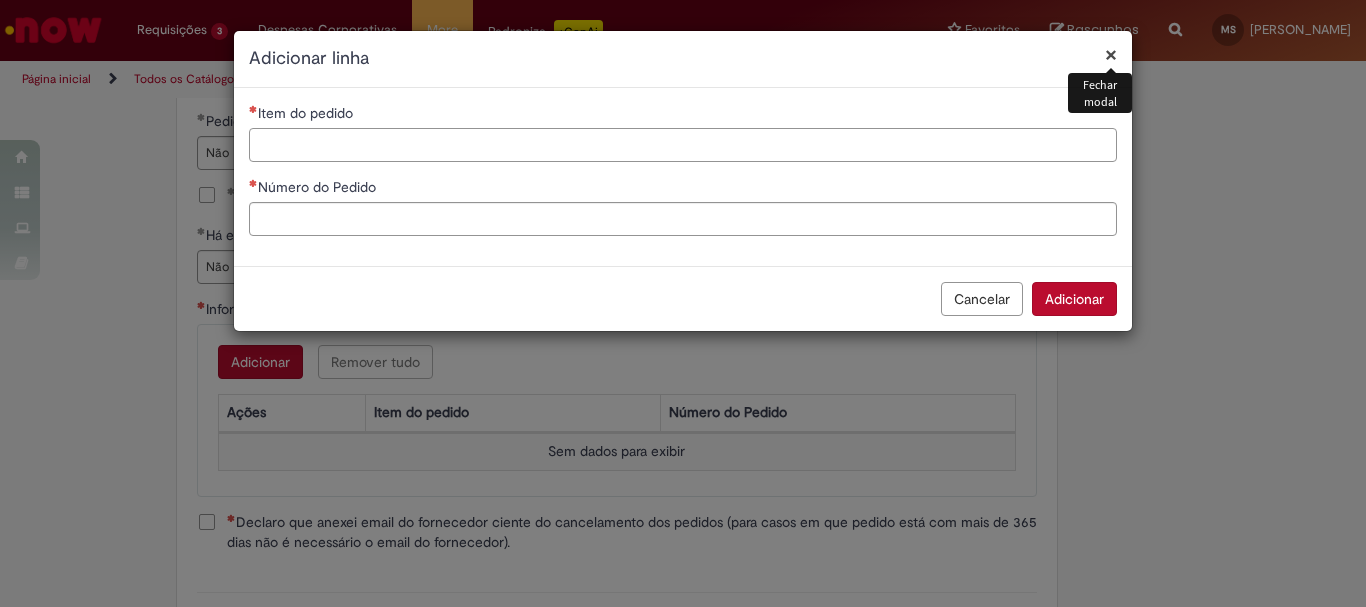 click on "Item do pedido" at bounding box center (683, 145) 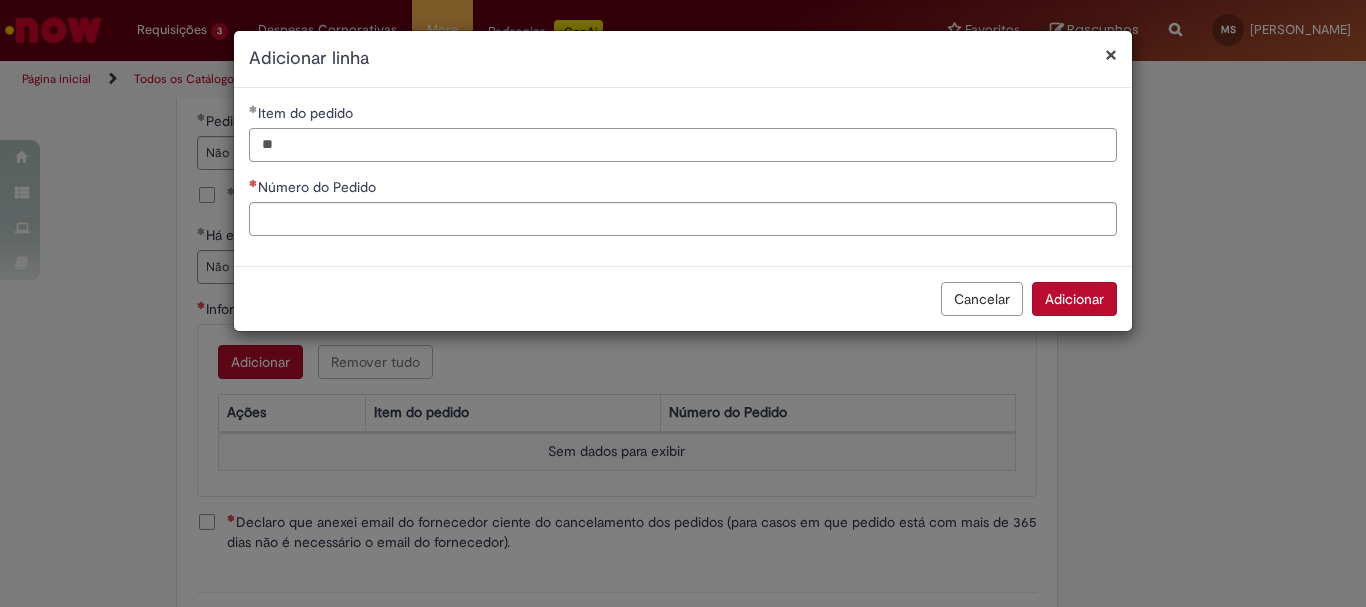 type on "**" 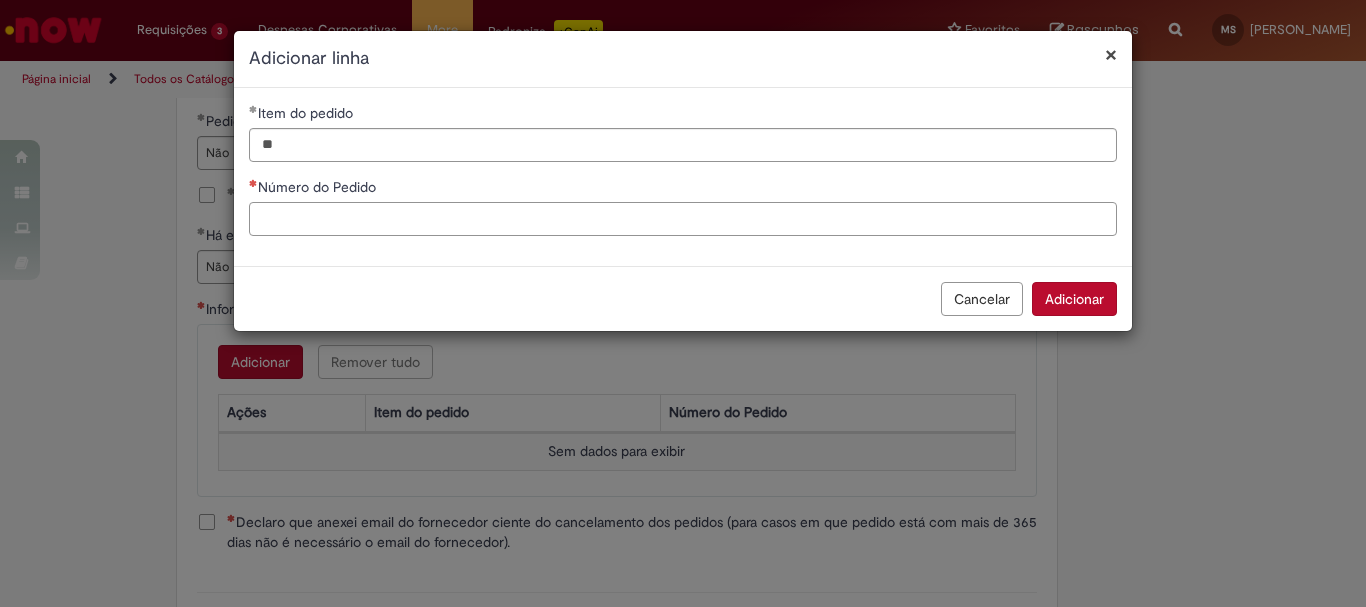 click on "Número do Pedido" at bounding box center [683, 219] 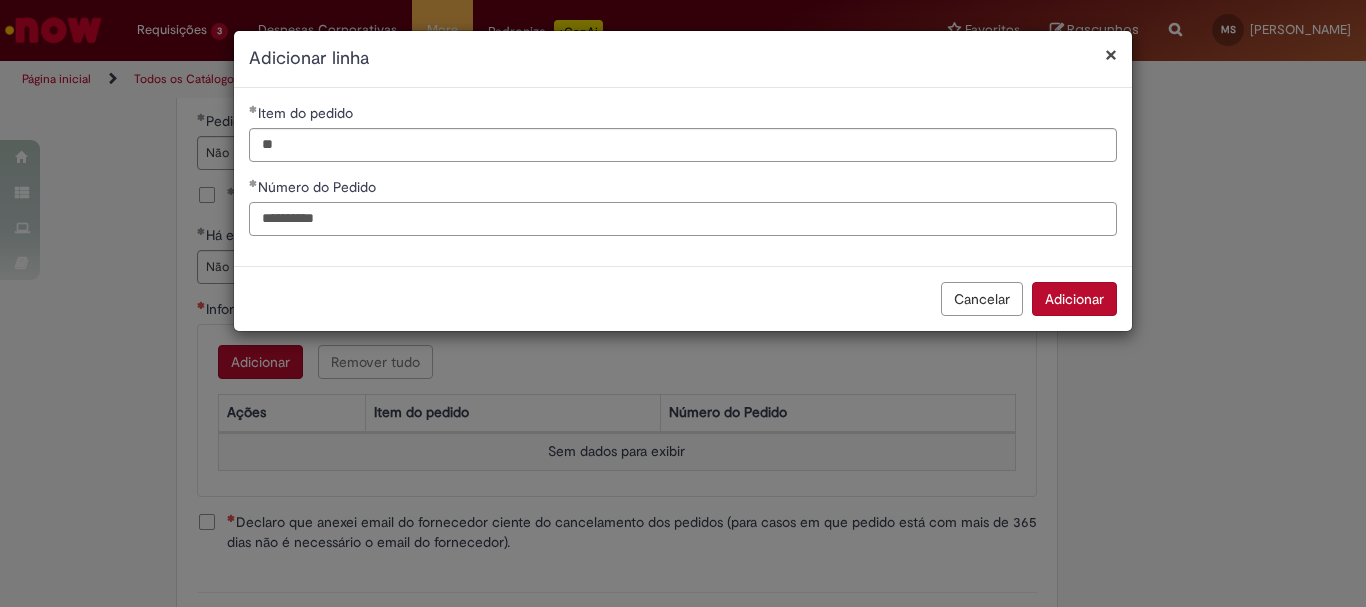 type on "**********" 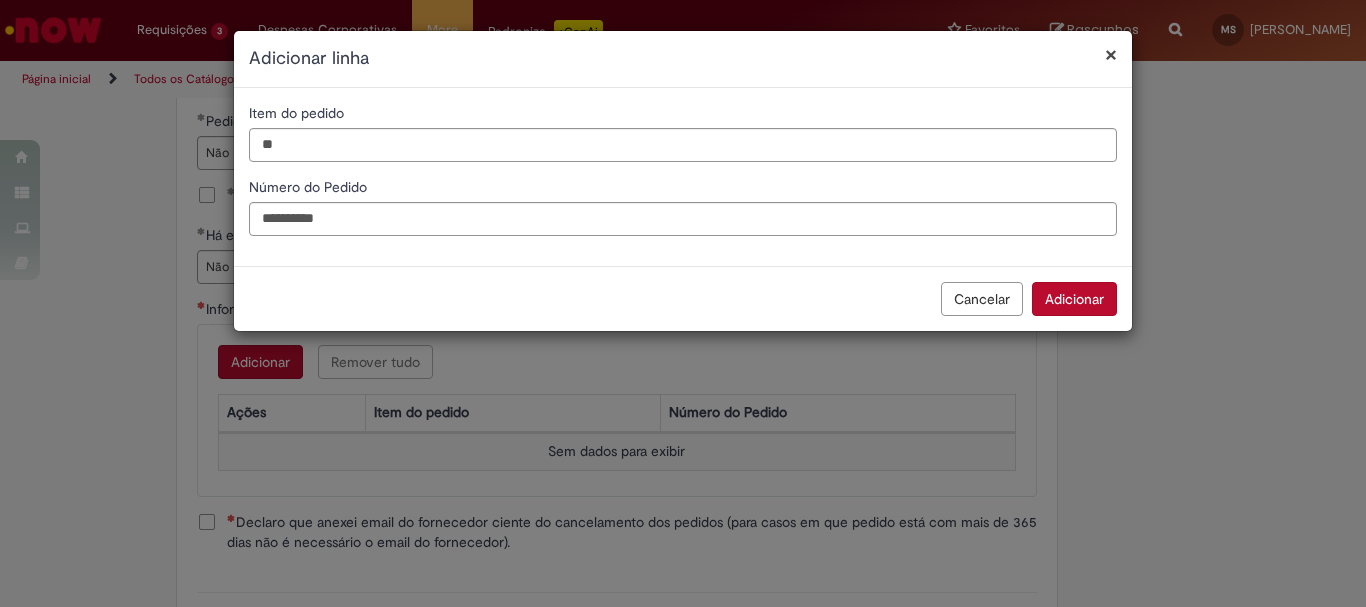 click on "Adicionar" at bounding box center (1074, 299) 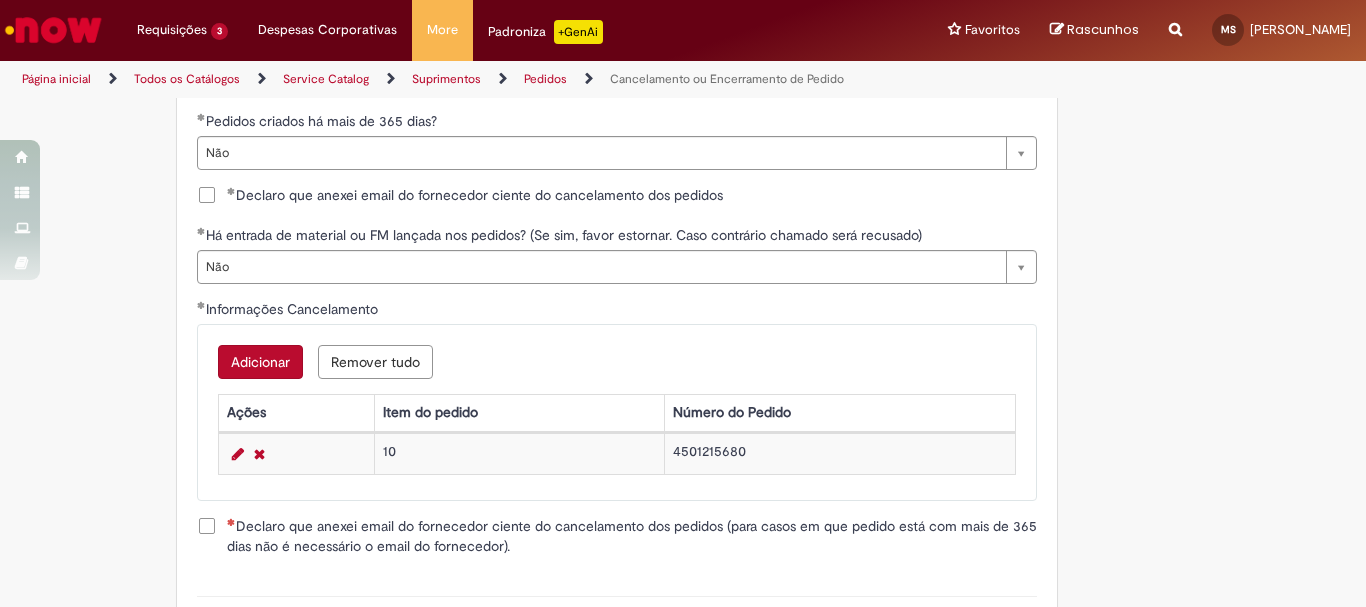 click on "Declaro que anexei email do fornecedor ciente do cancelamento dos pedidos (para casos em que pedido está com mais de 365 dias não é necessário o email do fornecedor)." at bounding box center [632, 536] 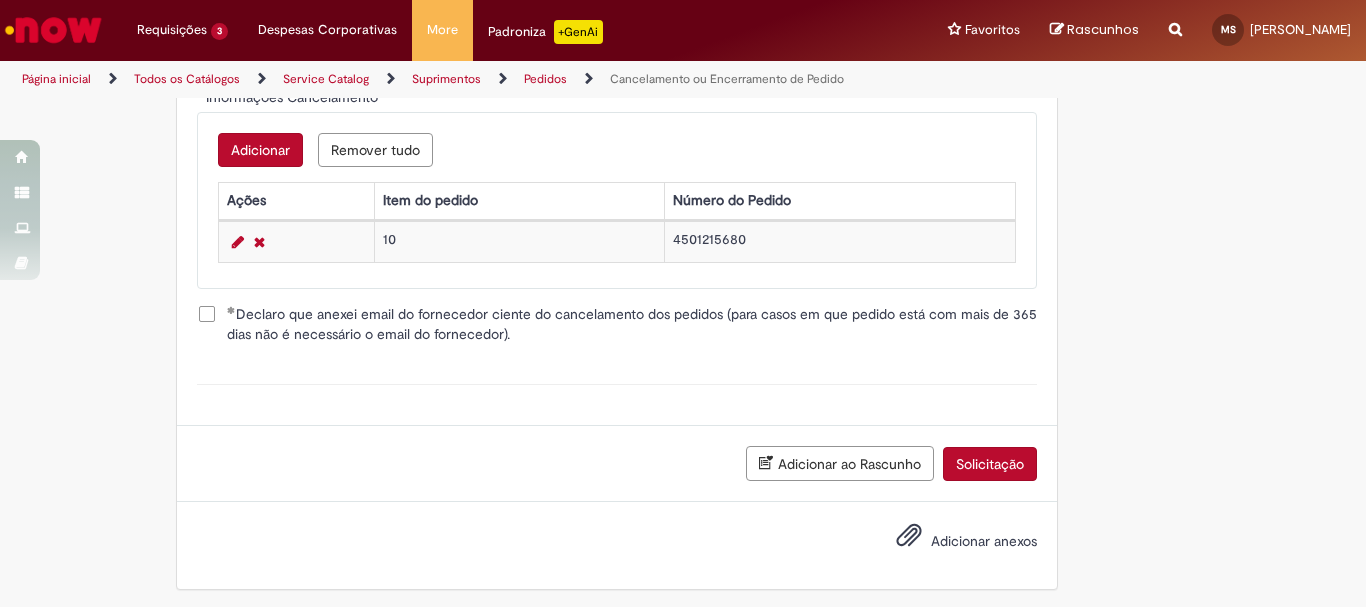 scroll, scrollTop: 1117, scrollLeft: 0, axis: vertical 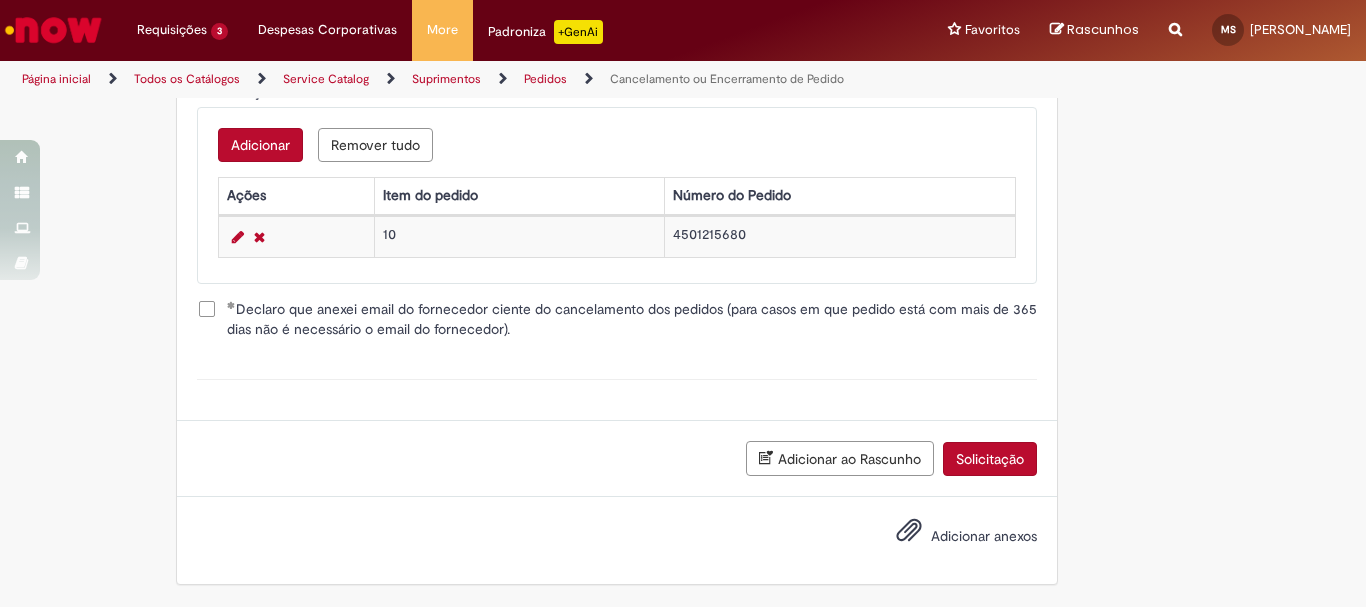 click on "Solicitação" at bounding box center [990, 459] 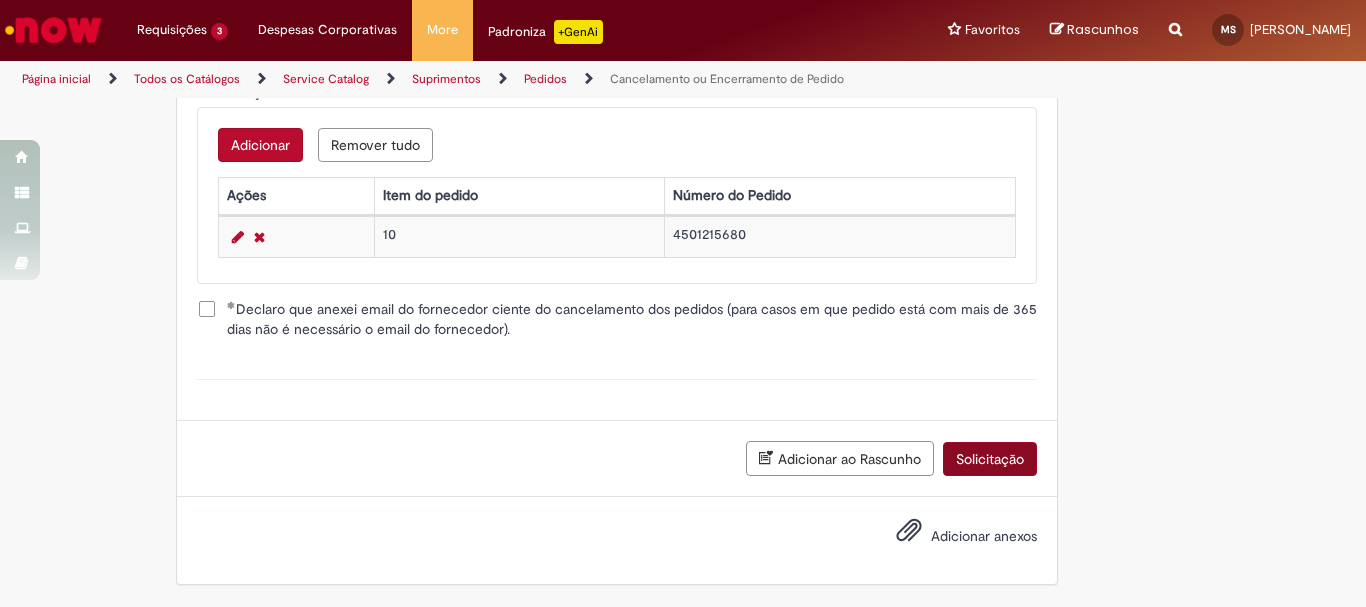 scroll, scrollTop: 1071, scrollLeft: 0, axis: vertical 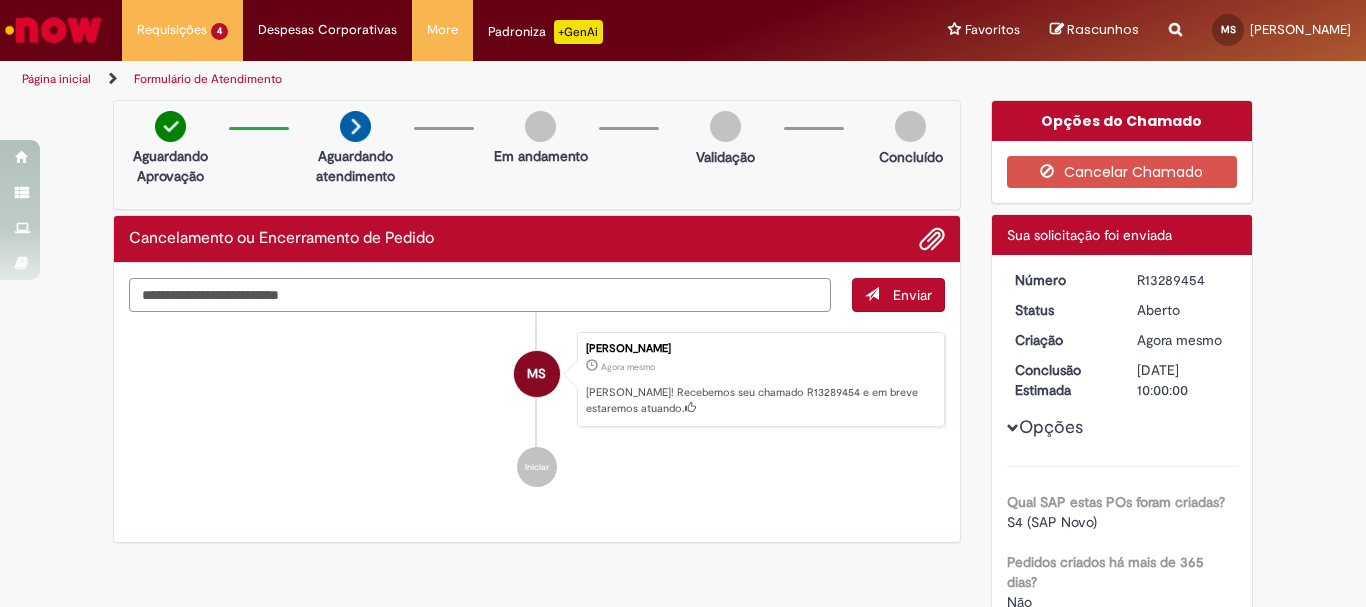 click at bounding box center [480, 295] 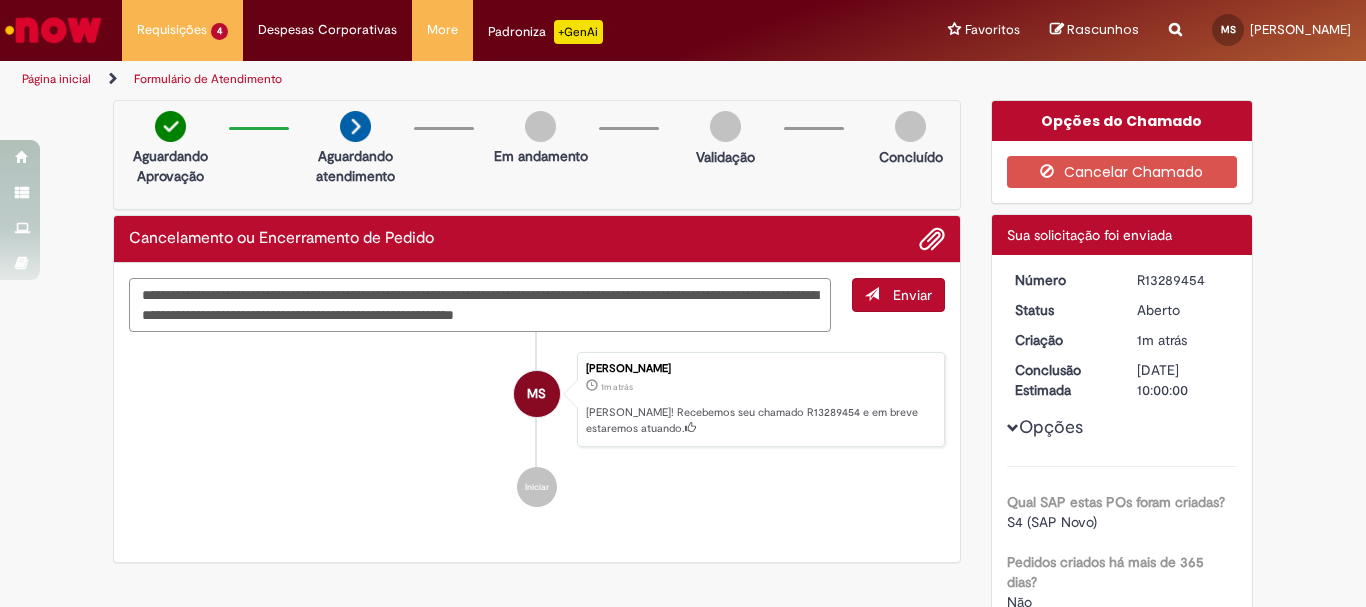 type on "**********" 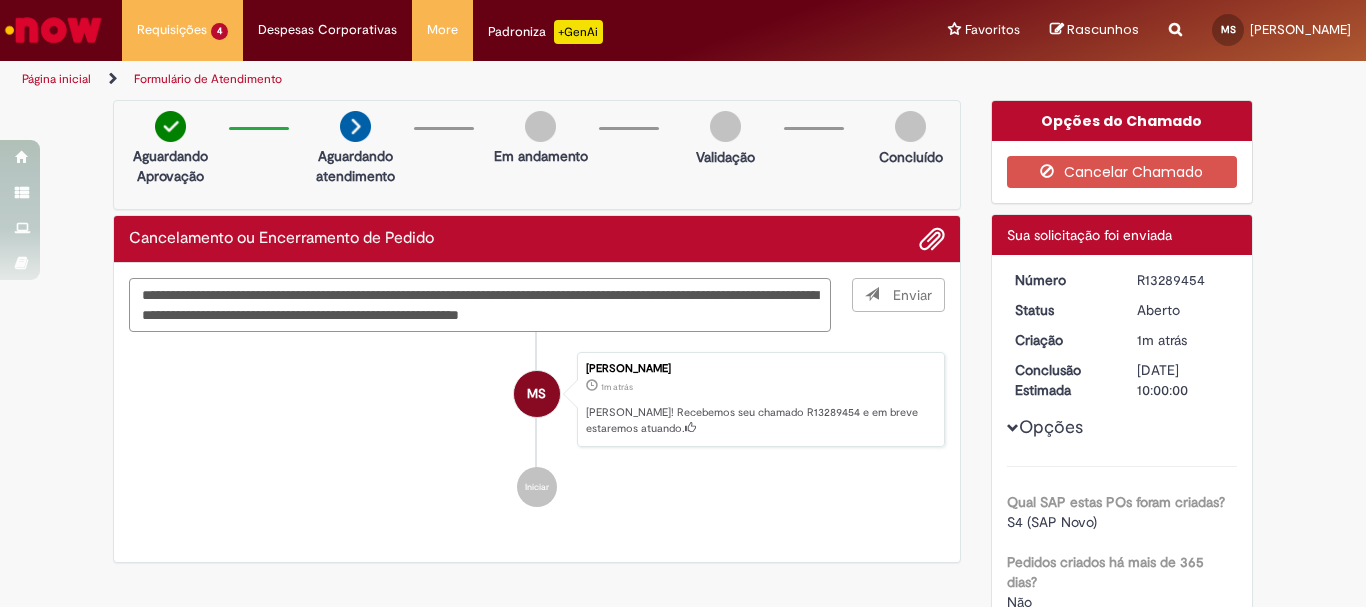 type 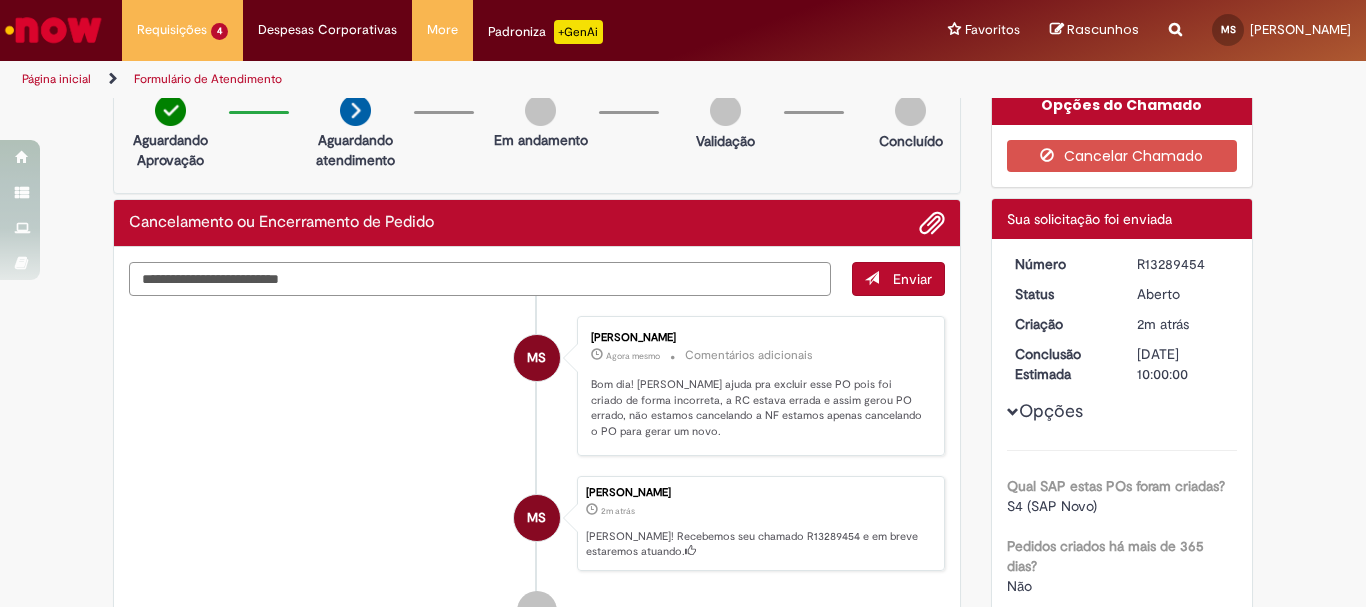 scroll, scrollTop: 0, scrollLeft: 0, axis: both 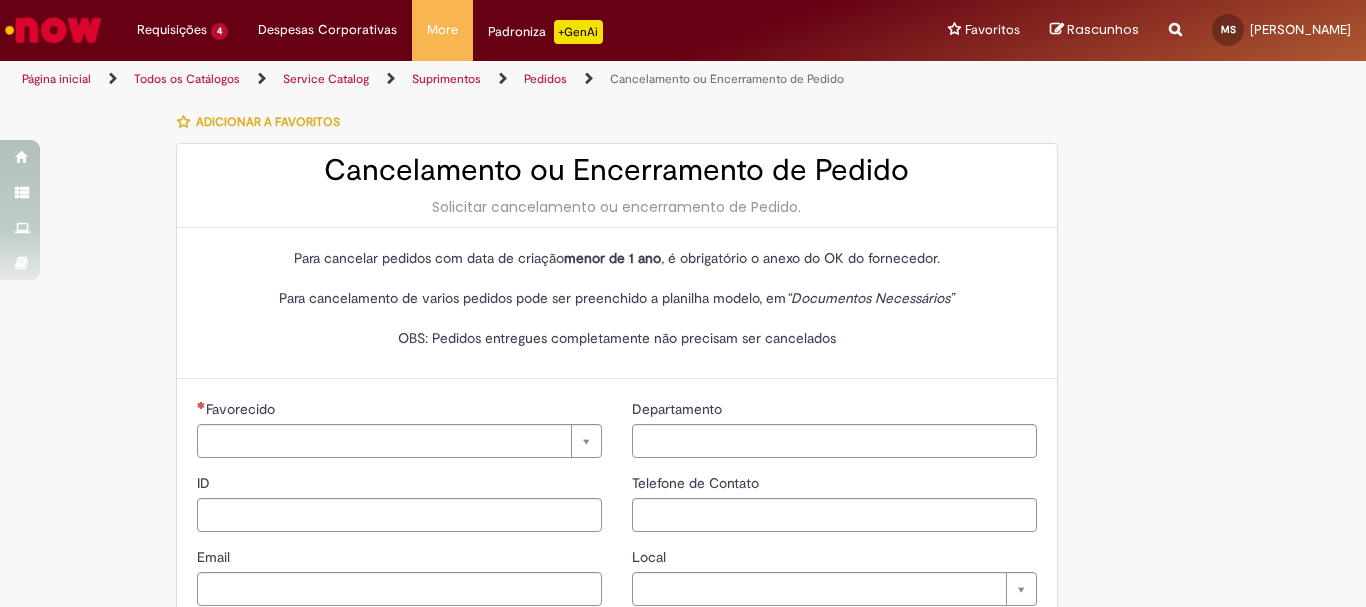 type on "**********" 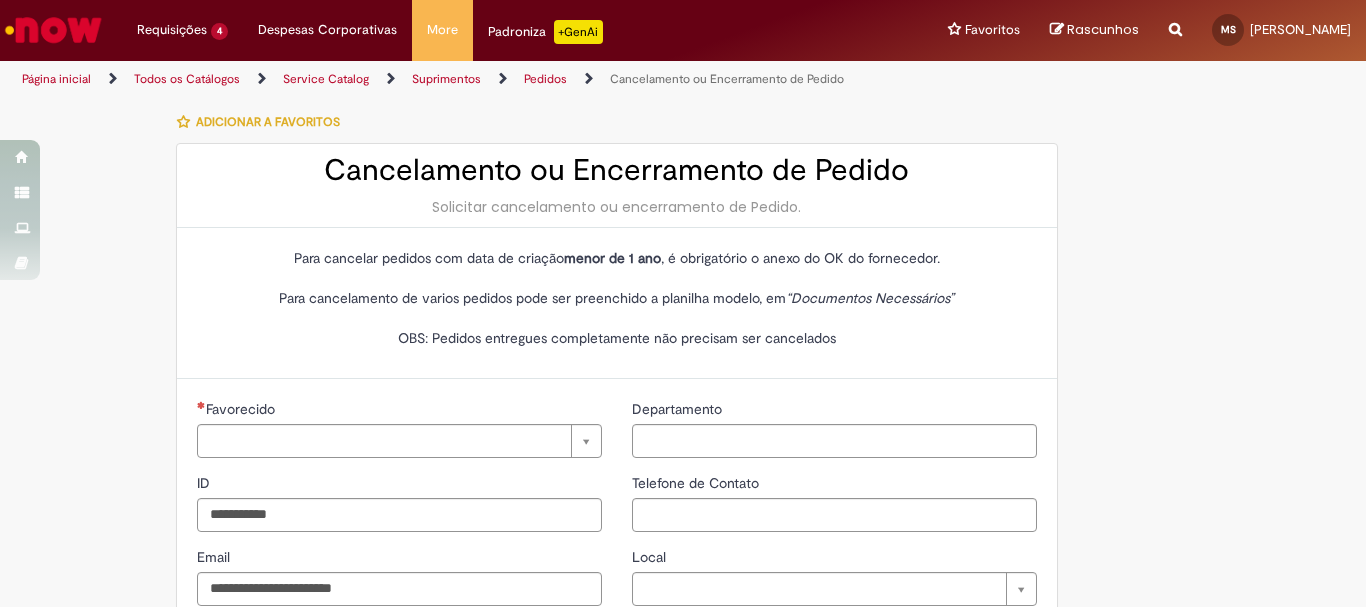 type on "**********" 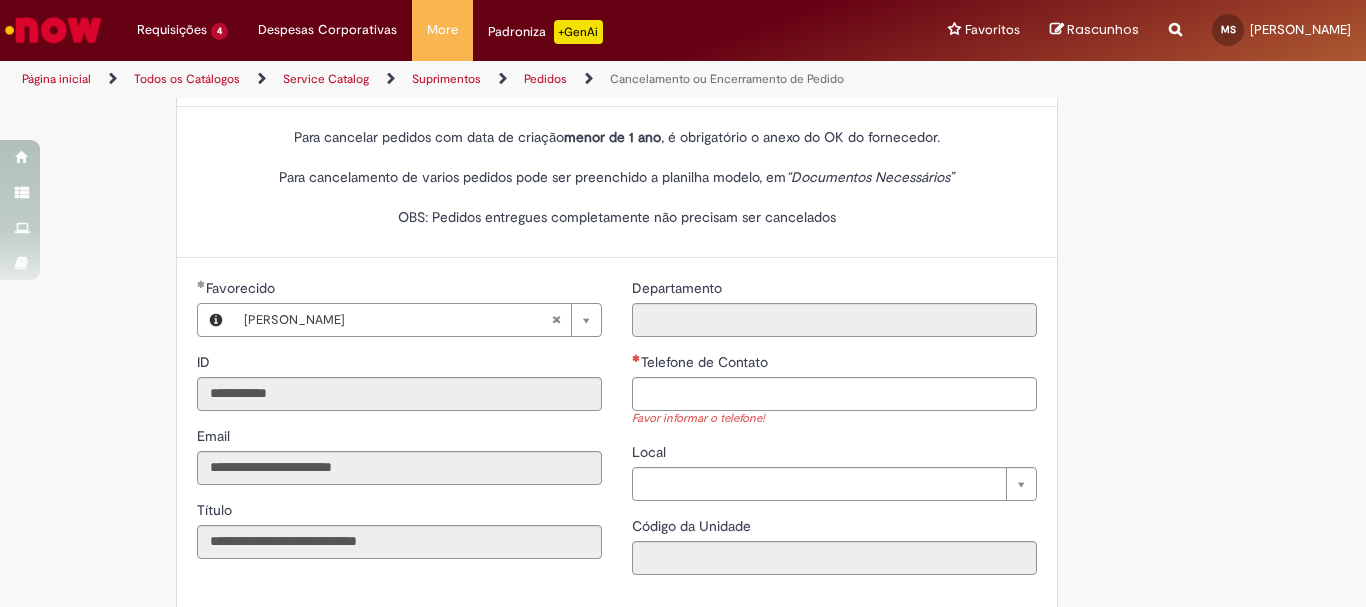 scroll, scrollTop: 100, scrollLeft: 0, axis: vertical 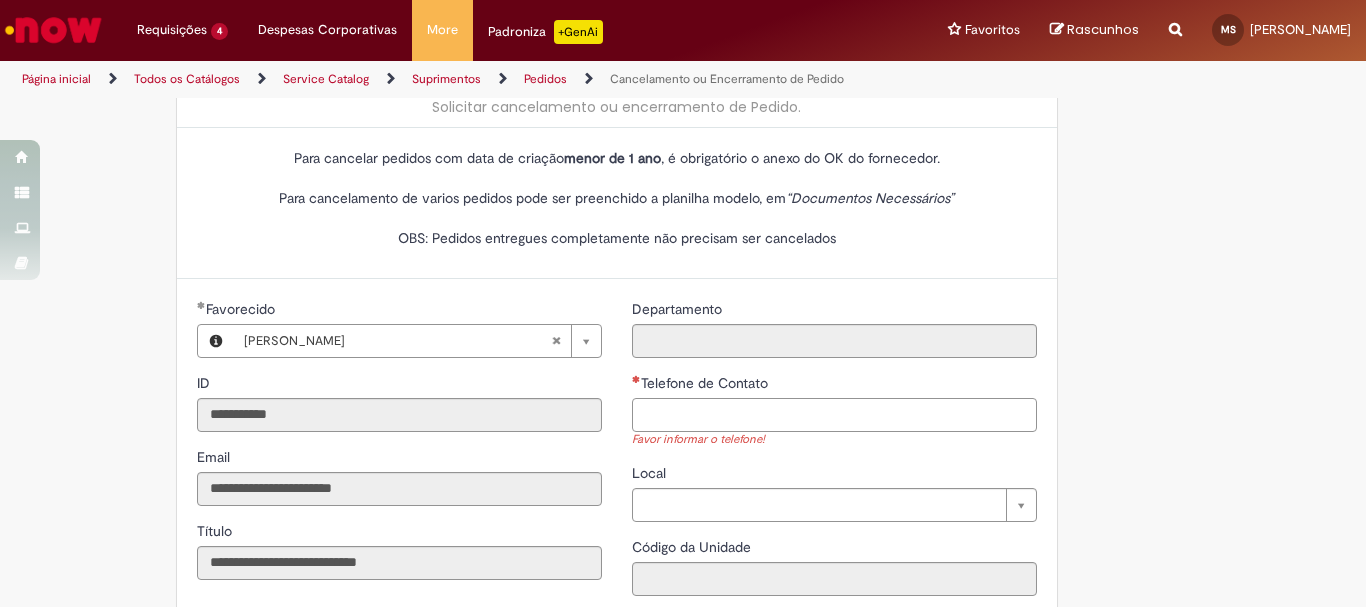 click on "Telefone de Contato" at bounding box center (834, 415) 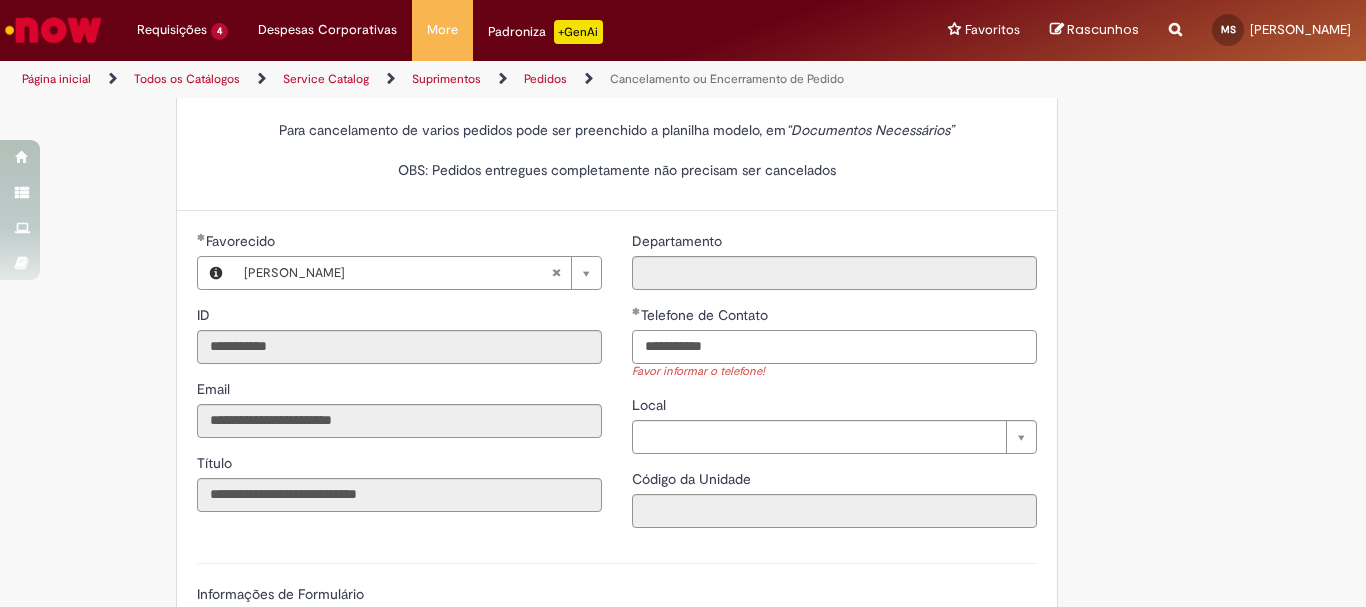 scroll, scrollTop: 400, scrollLeft: 0, axis: vertical 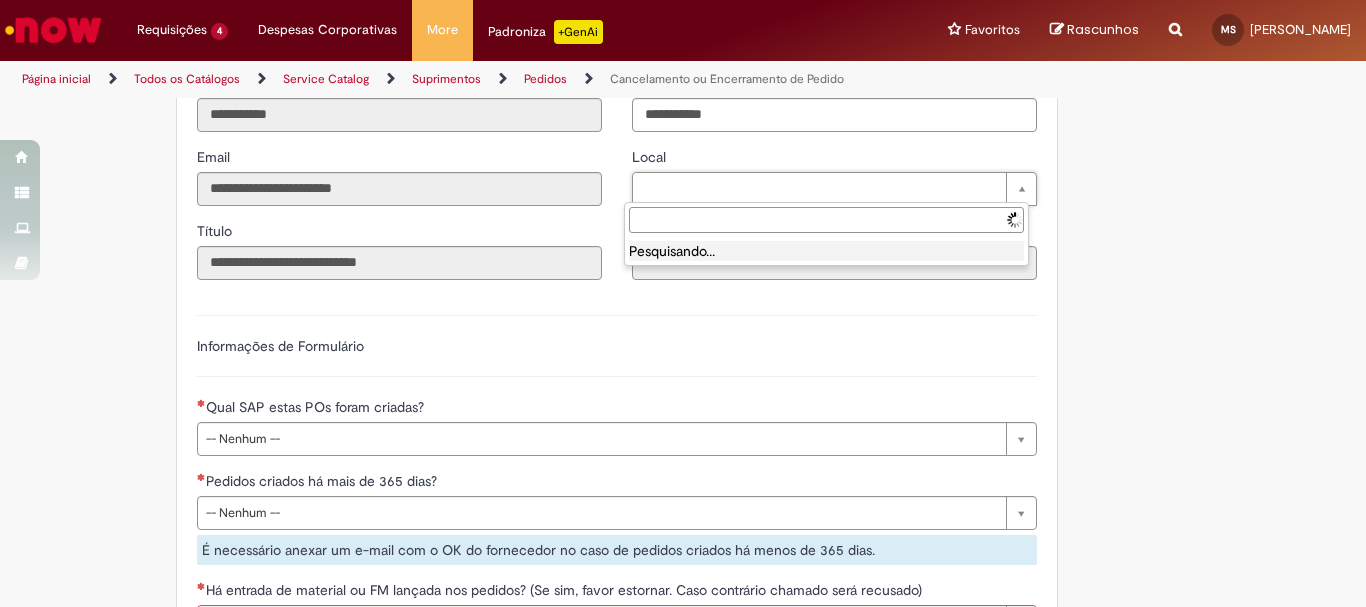 type on "**********" 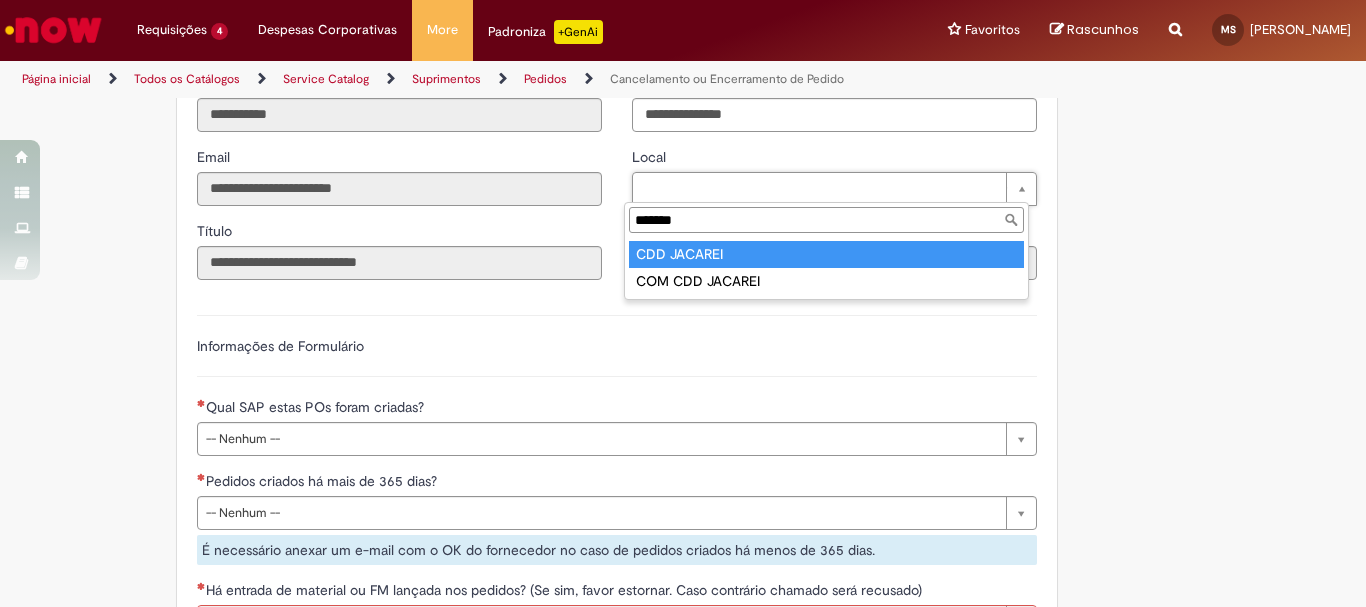type on "*******" 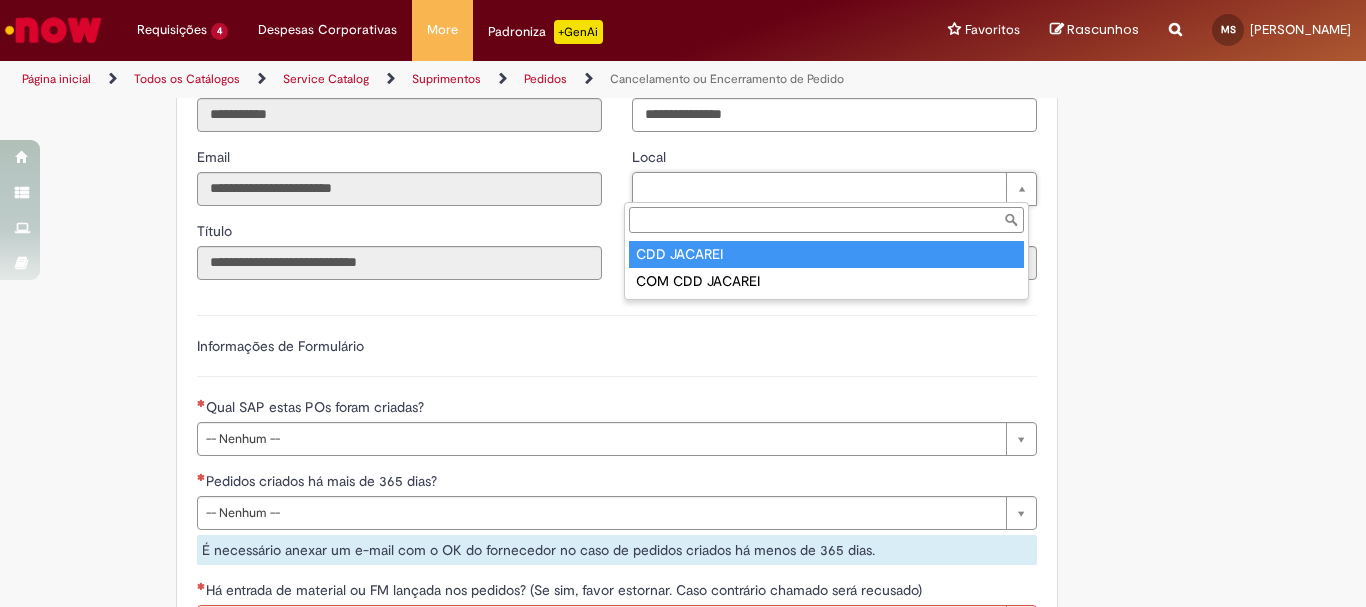 type on "****" 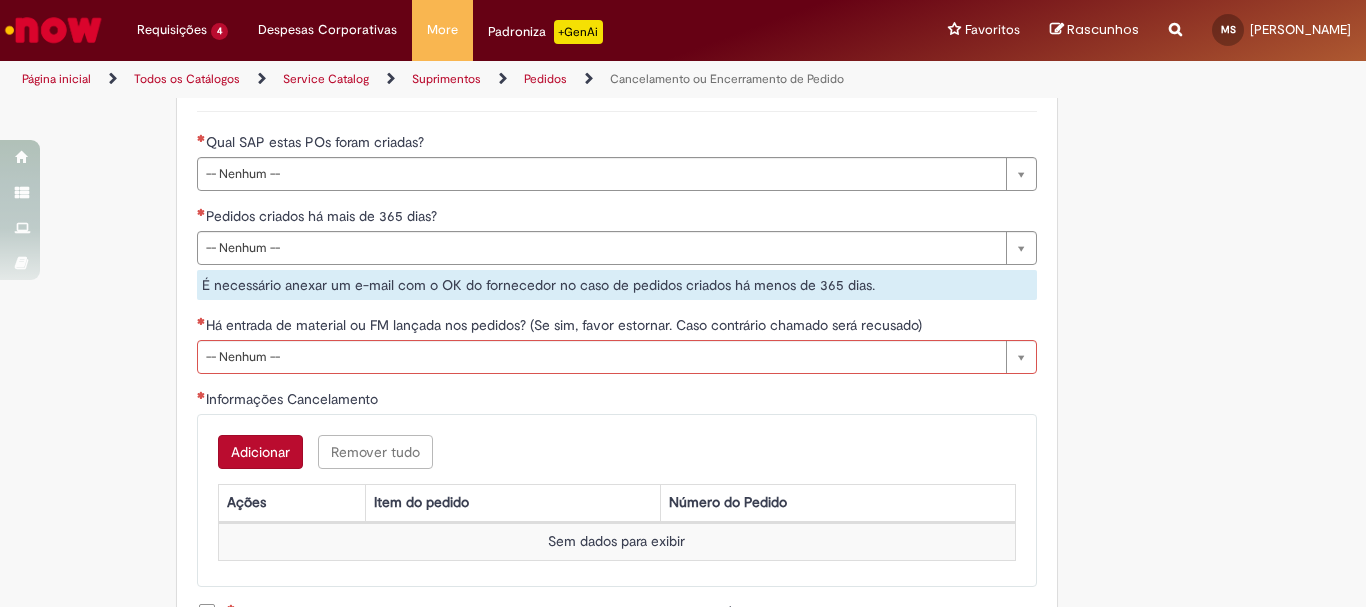 scroll, scrollTop: 700, scrollLeft: 0, axis: vertical 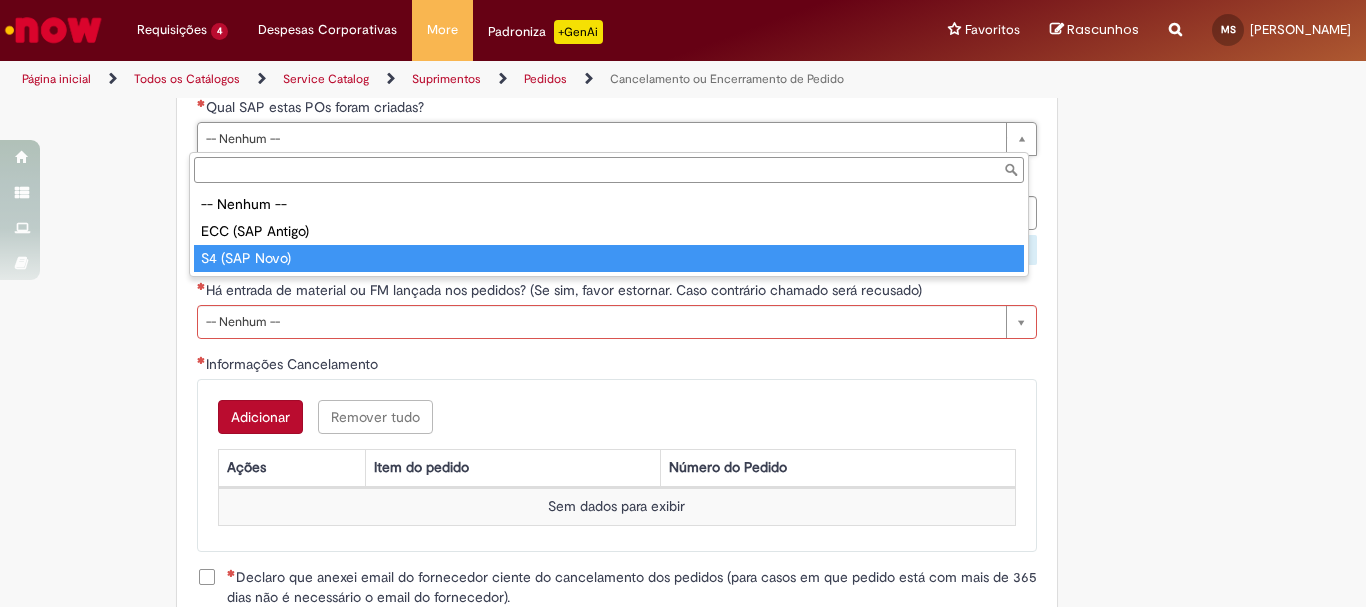 type on "**********" 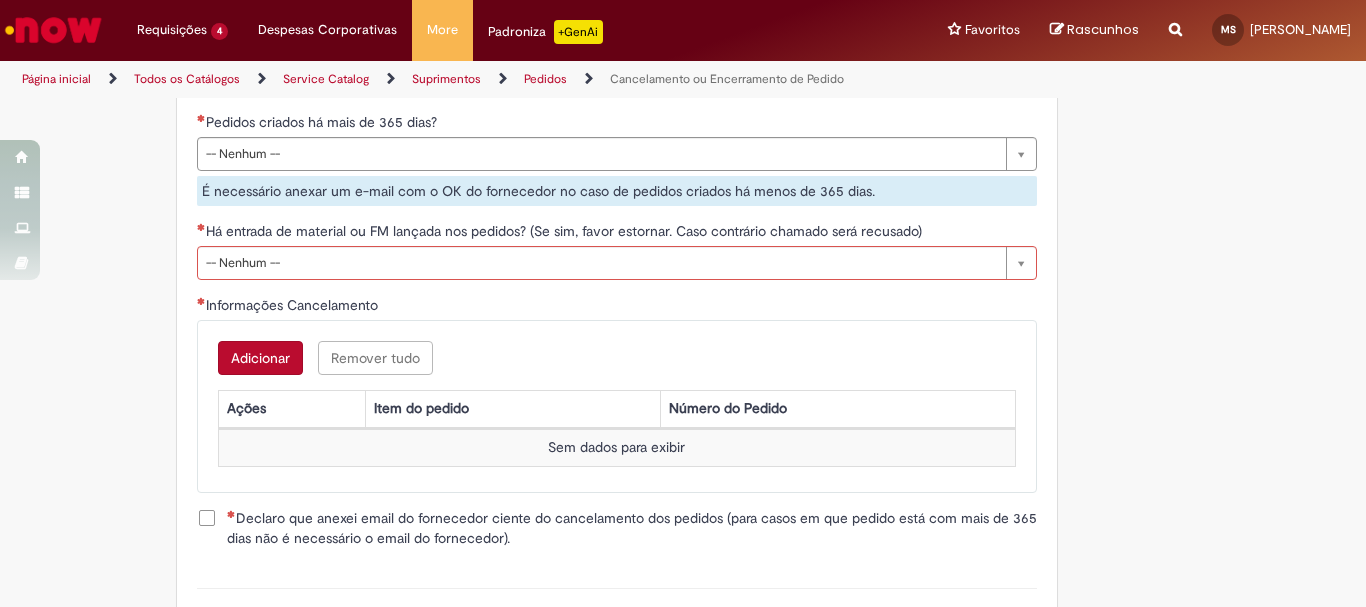scroll, scrollTop: 900, scrollLeft: 0, axis: vertical 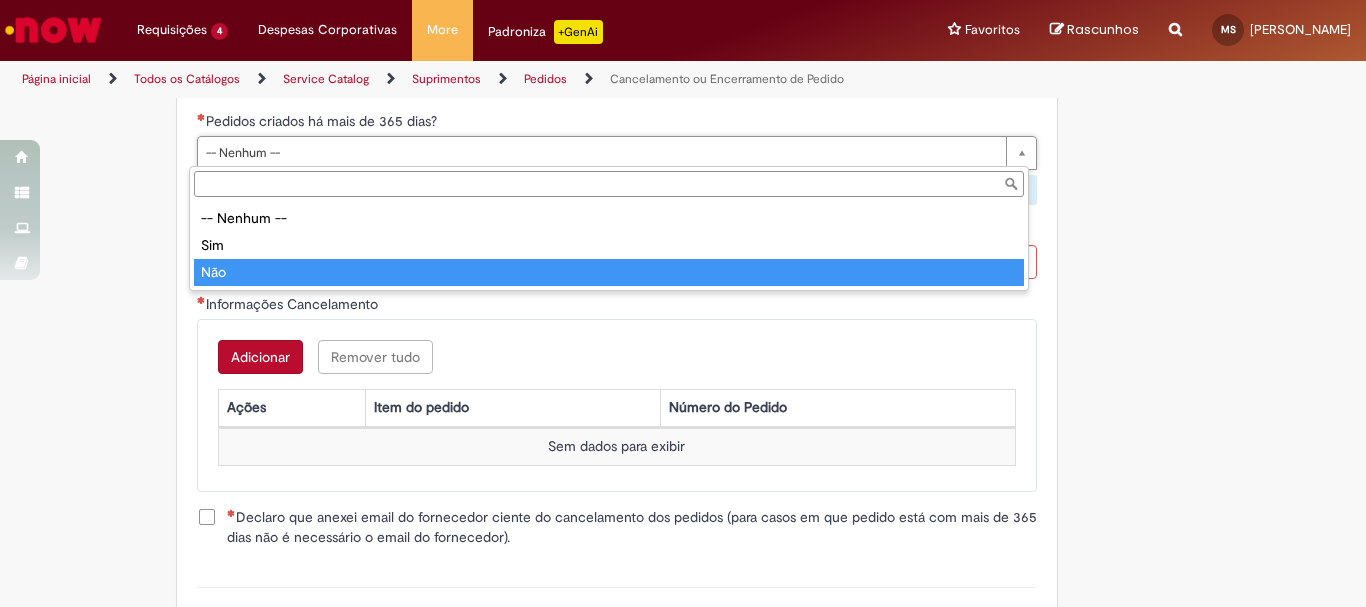 type on "***" 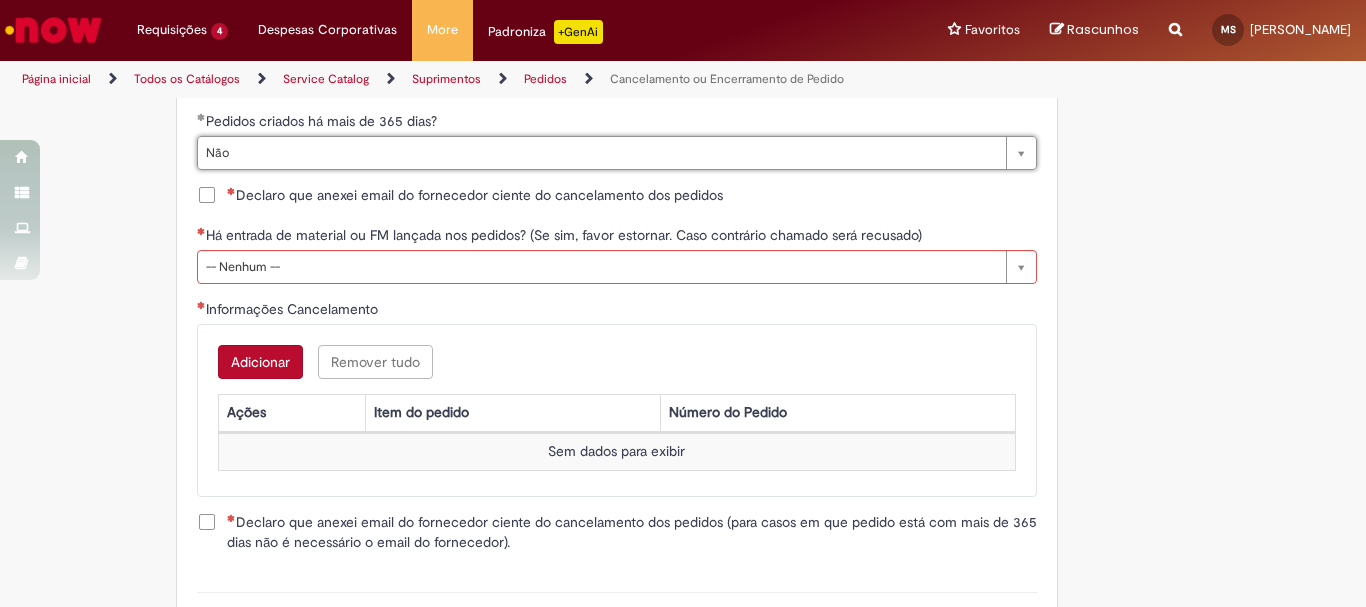 drag, startPoint x: 199, startPoint y: 189, endPoint x: 200, endPoint y: 200, distance: 11.045361 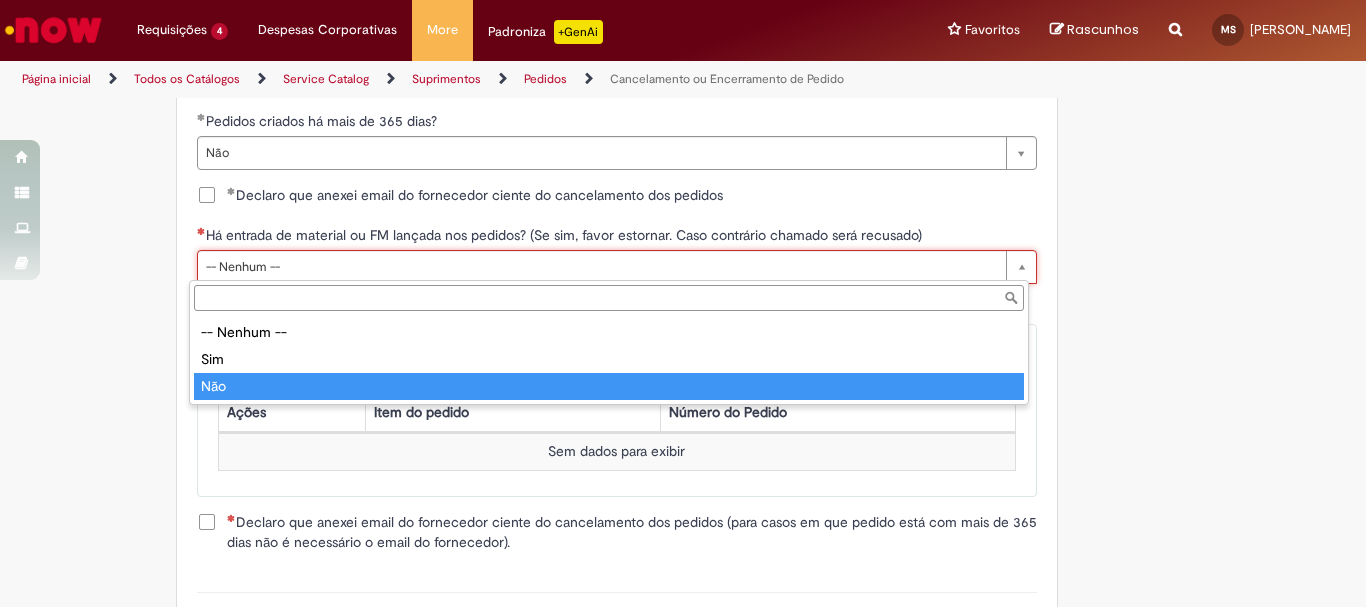 type on "***" 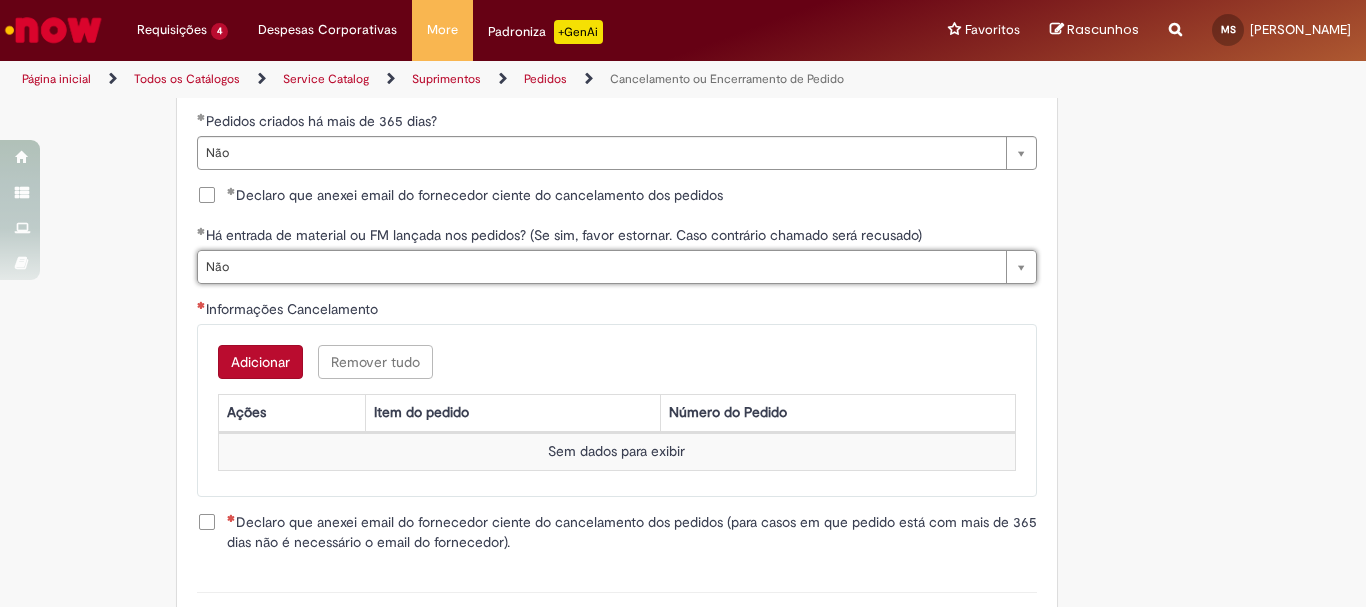 click on "Tire dúvidas com LupiAssist    +GenAI
Oi! Eu sou LupiAssist, uma Inteligência Artificial Generativa em constante aprendizado   Meu conteúdo é monitorado para trazer uma melhor experiência
Dúvidas comuns:
Só mais um instante, estou consultando nossas bases de conhecimento  e escrevendo a melhor resposta pra você!
Title
Lorem ipsum dolor sit amet    Fazer uma nova pergunta
Gerei esta resposta utilizando IA Generativa em conjunto com os nossos padrões. Em caso de divergência, os documentos oficiais prevalecerão.
Saiba mais em:
Ou ligue para:
E aí, te ajudei?
Sim, obrigado!" at bounding box center (683, 10) 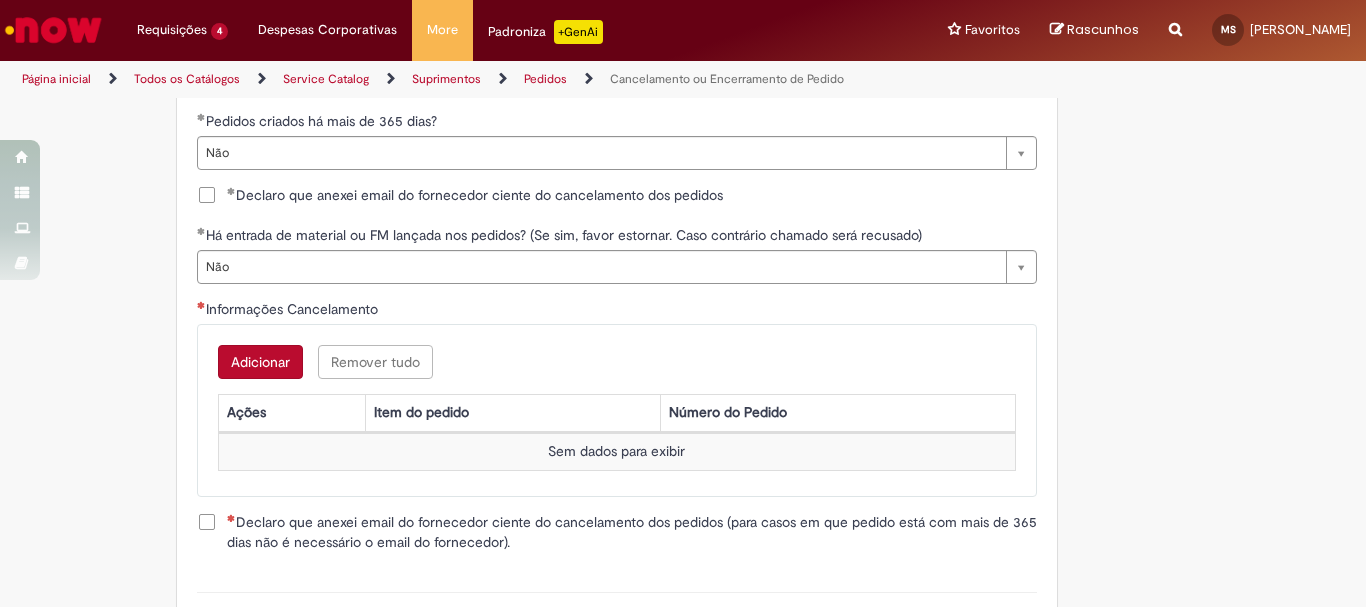 scroll, scrollTop: 0, scrollLeft: 0, axis: both 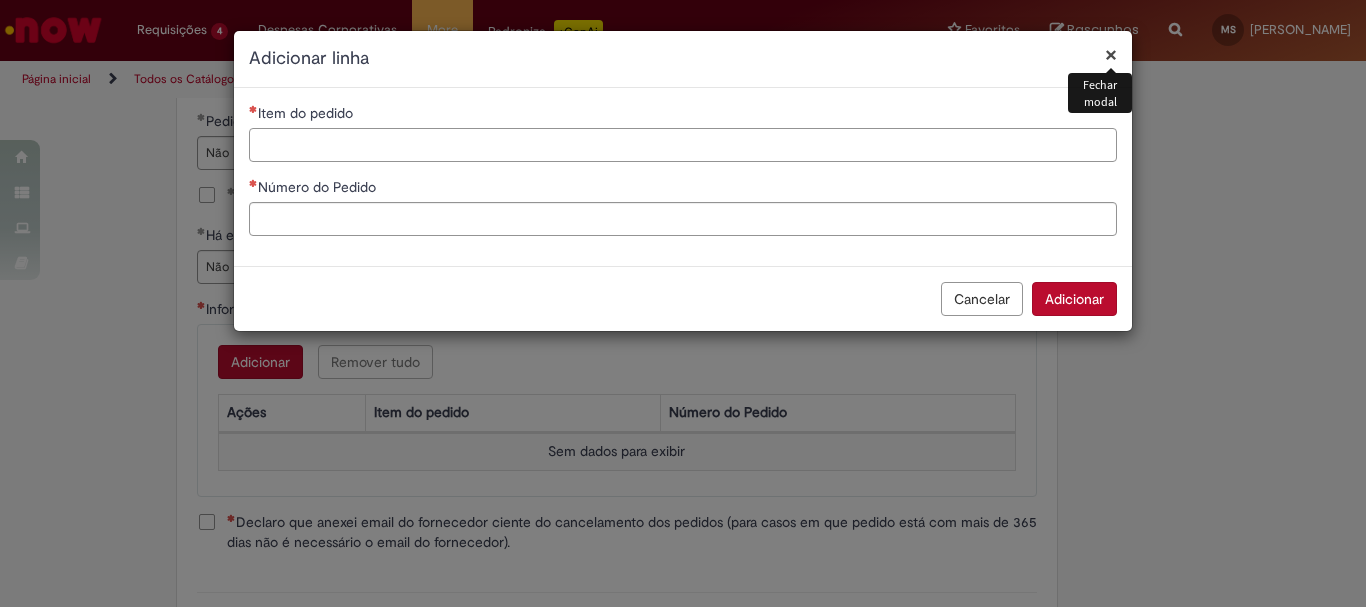 click on "Item do pedido" at bounding box center [683, 145] 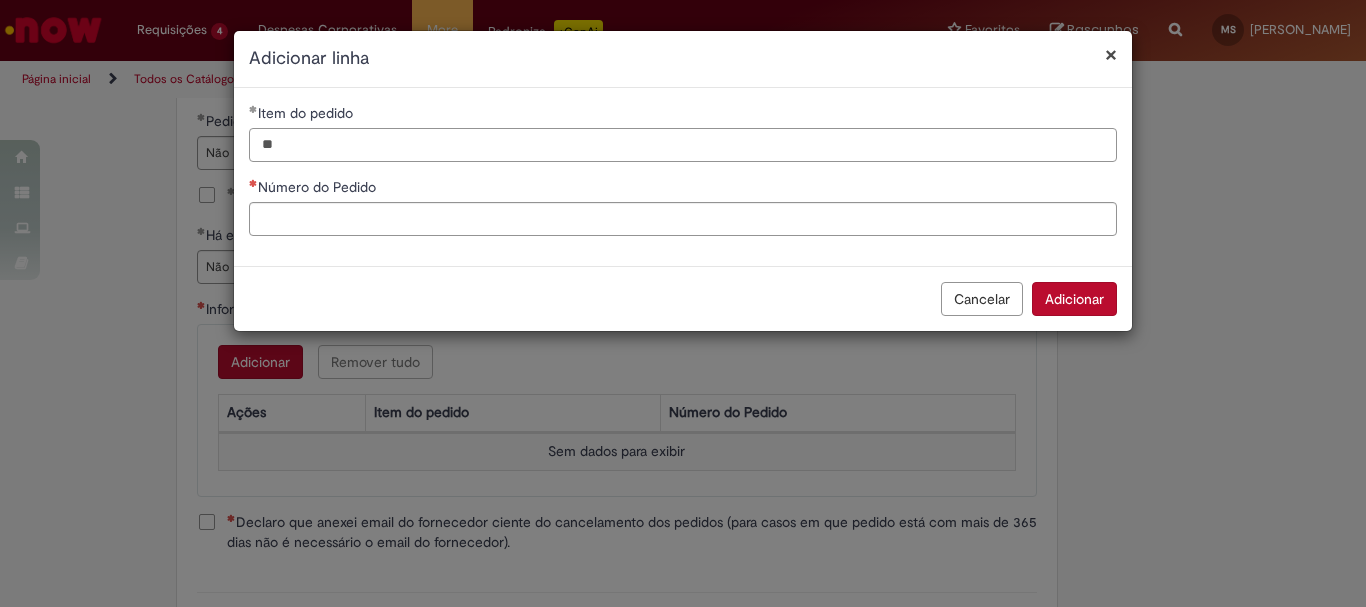 type on "**" 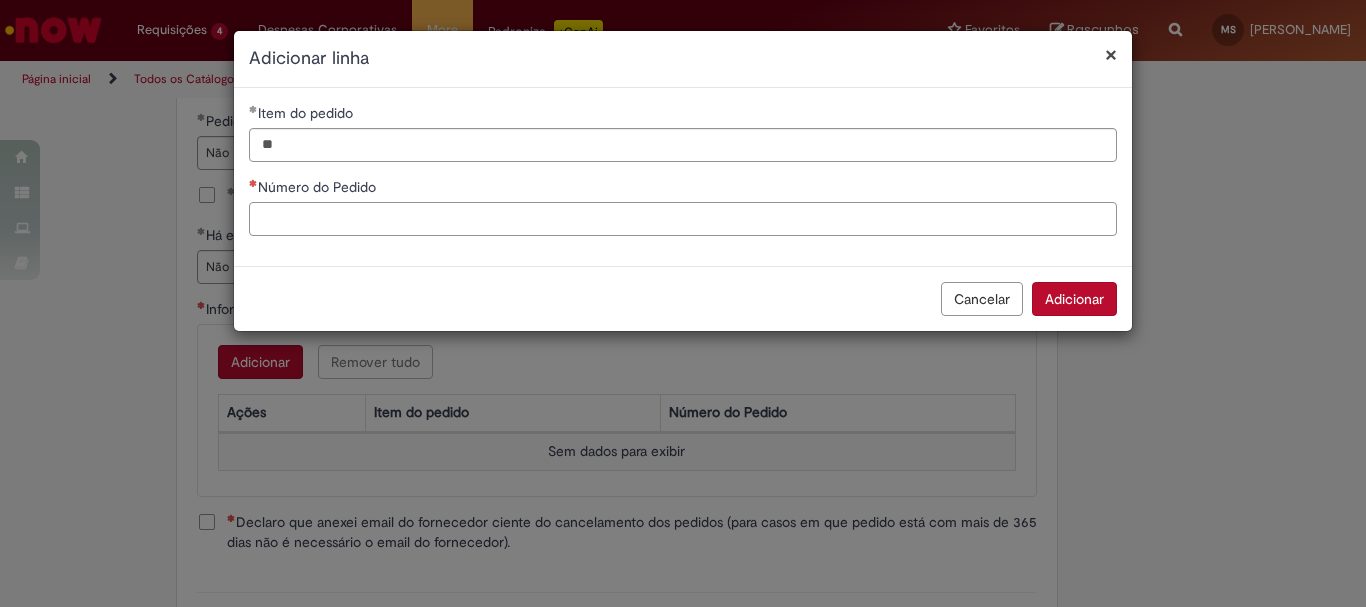 click on "Número do Pedido" at bounding box center [683, 219] 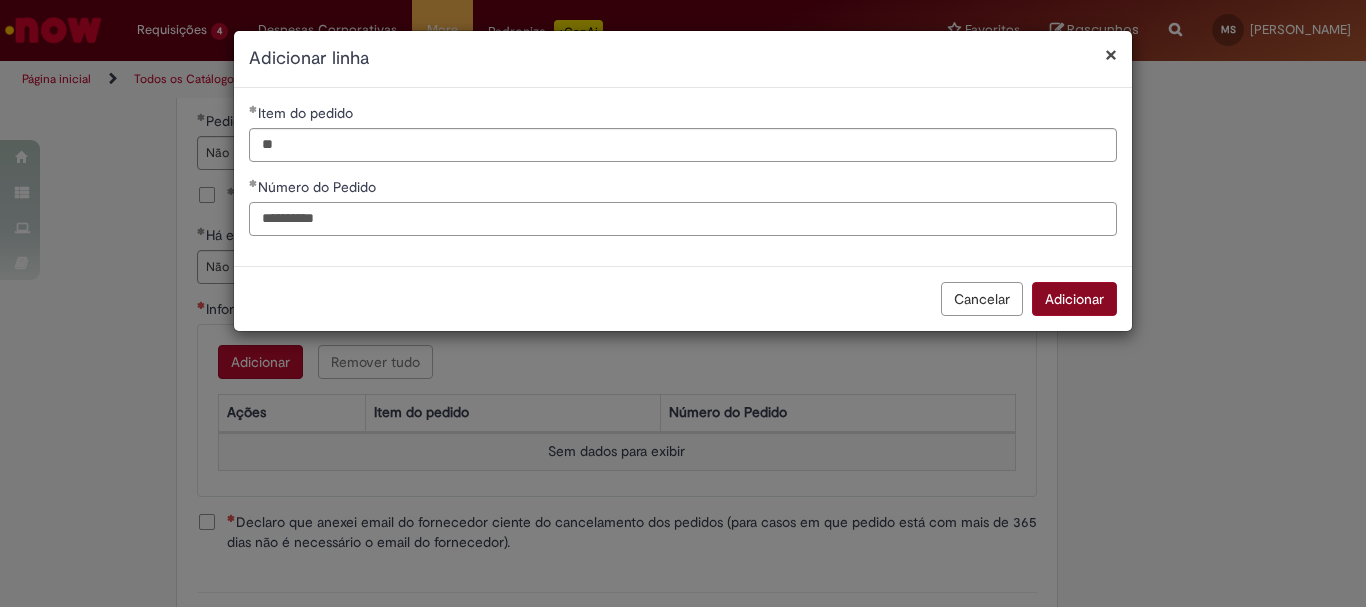 type on "**********" 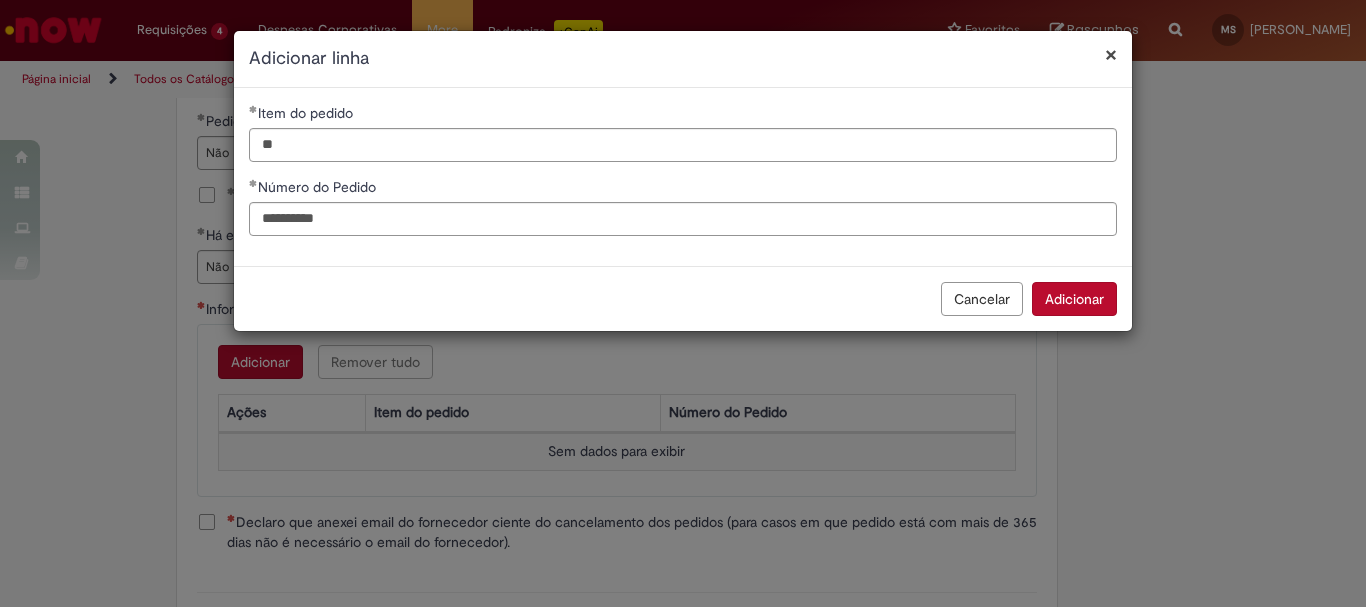 click on "Adicionar" at bounding box center [1074, 299] 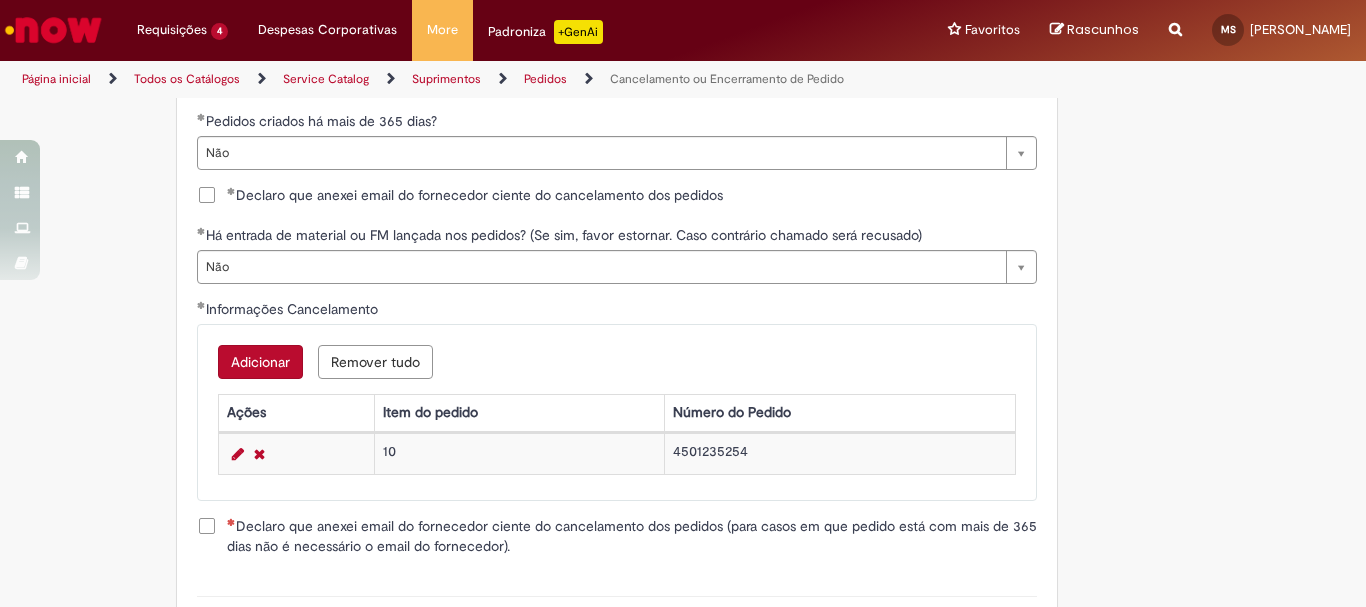 click on "**********" at bounding box center (617, 186) 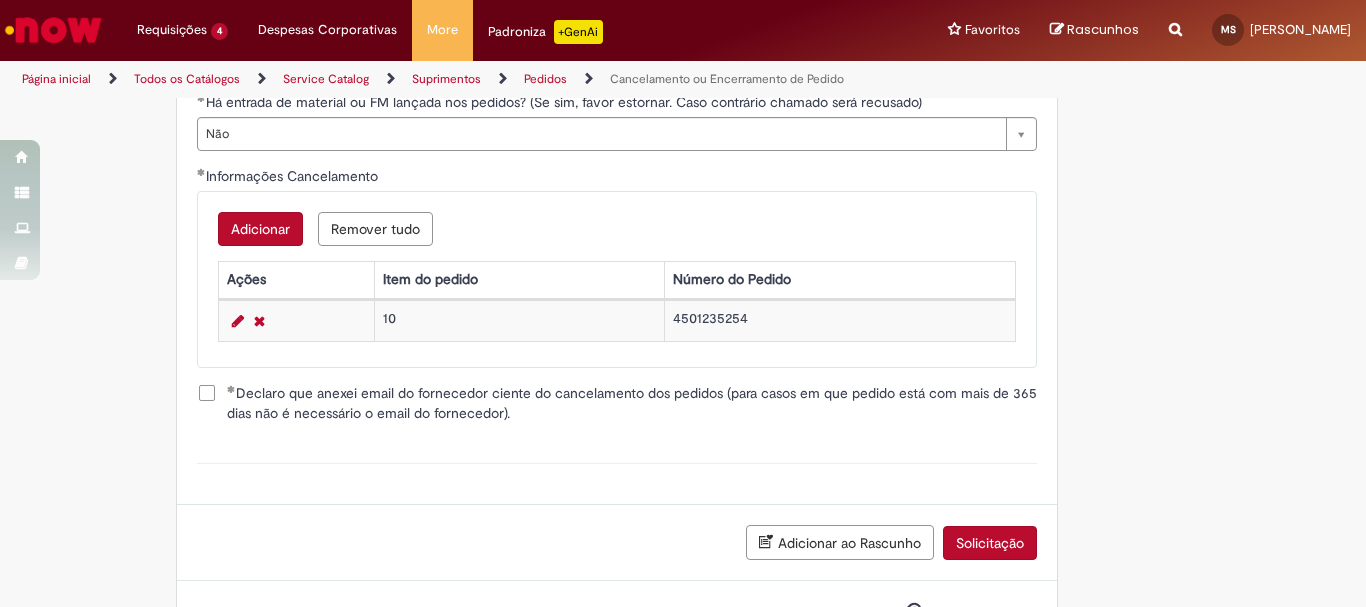 scroll, scrollTop: 1117, scrollLeft: 0, axis: vertical 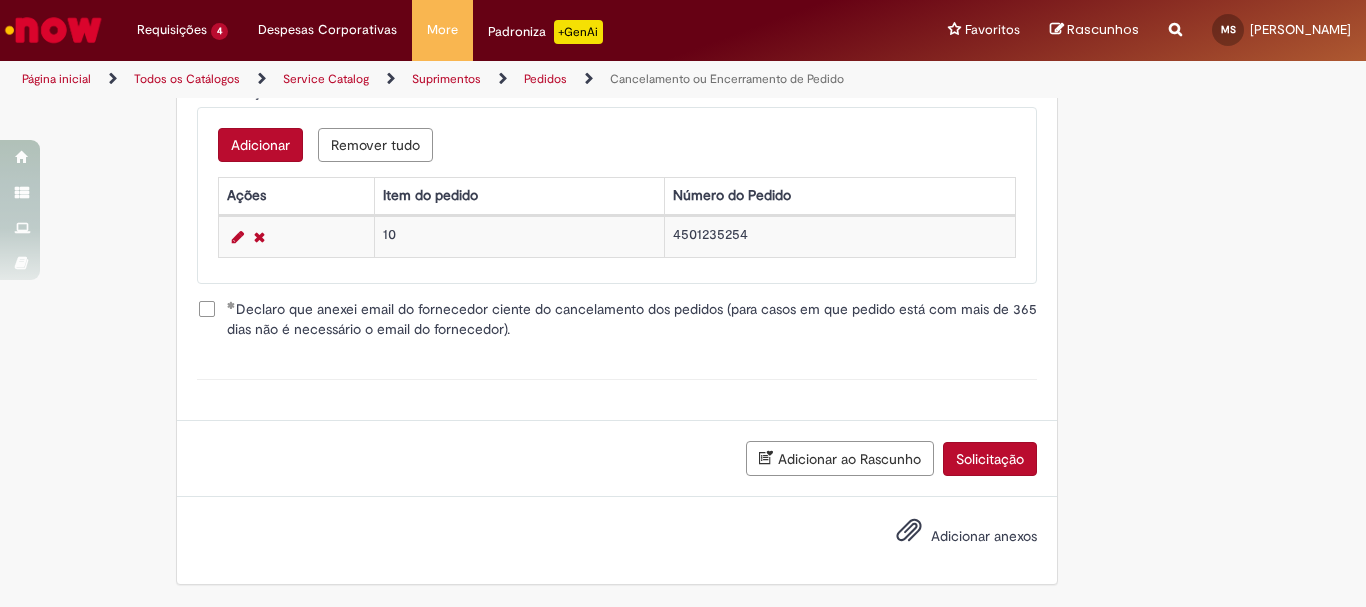 click on "Solicitação" at bounding box center [990, 459] 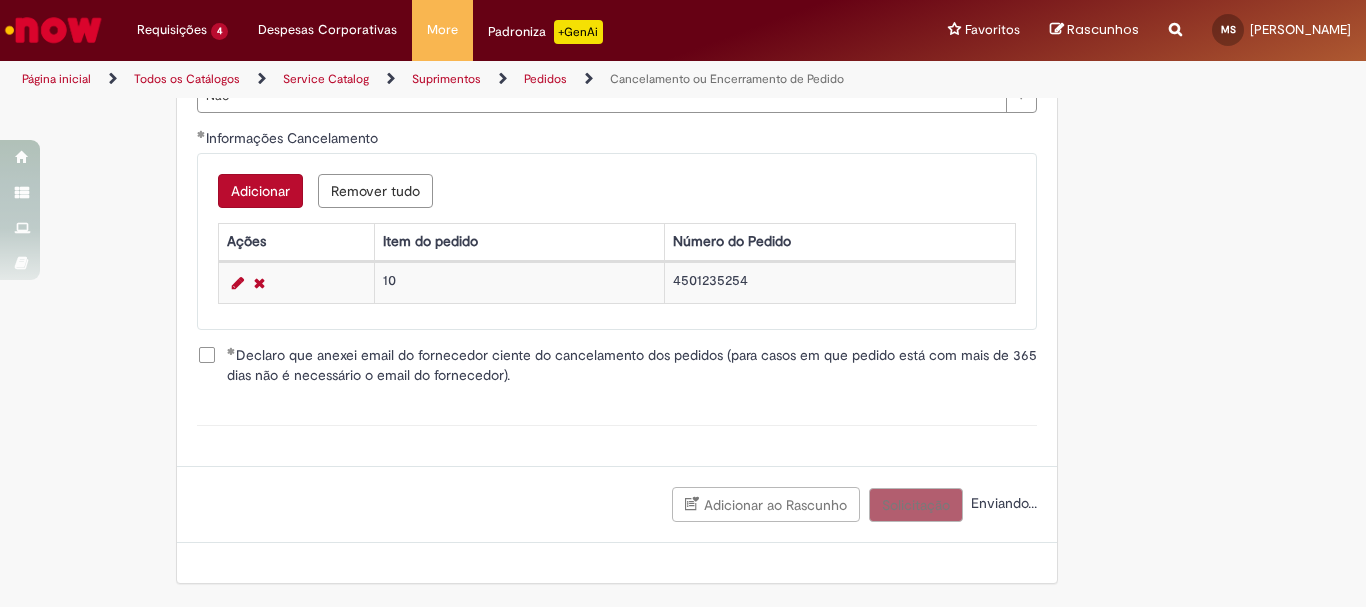 scroll, scrollTop: 1071, scrollLeft: 0, axis: vertical 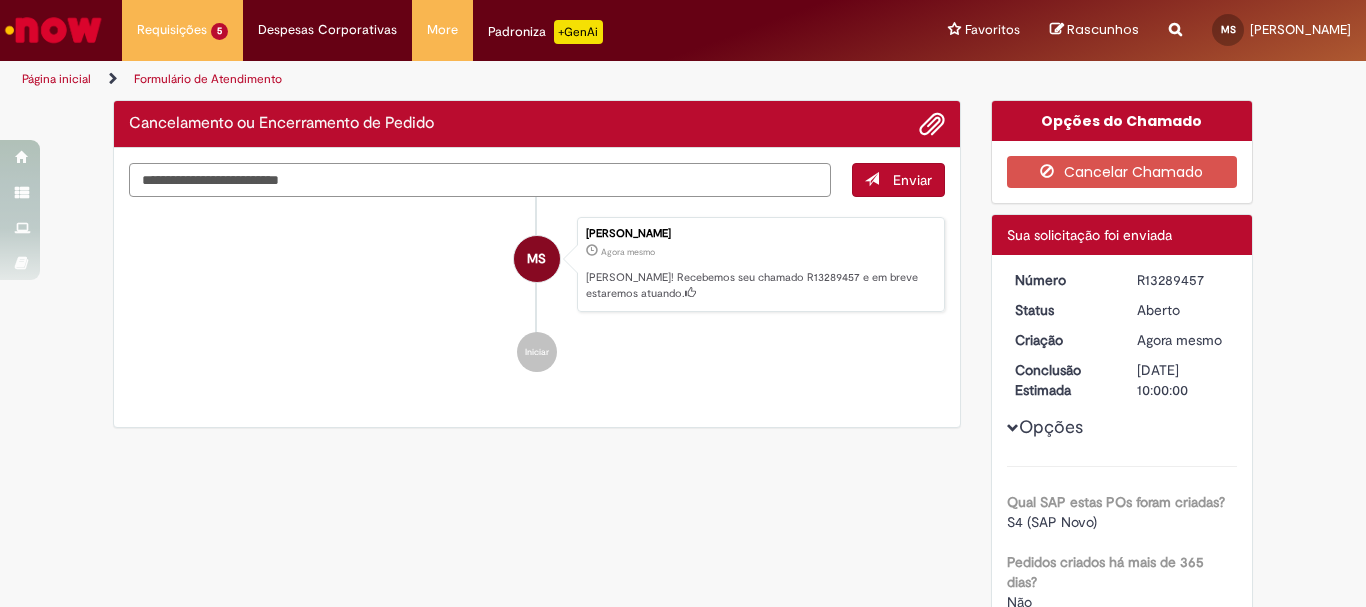 click at bounding box center (480, 180) 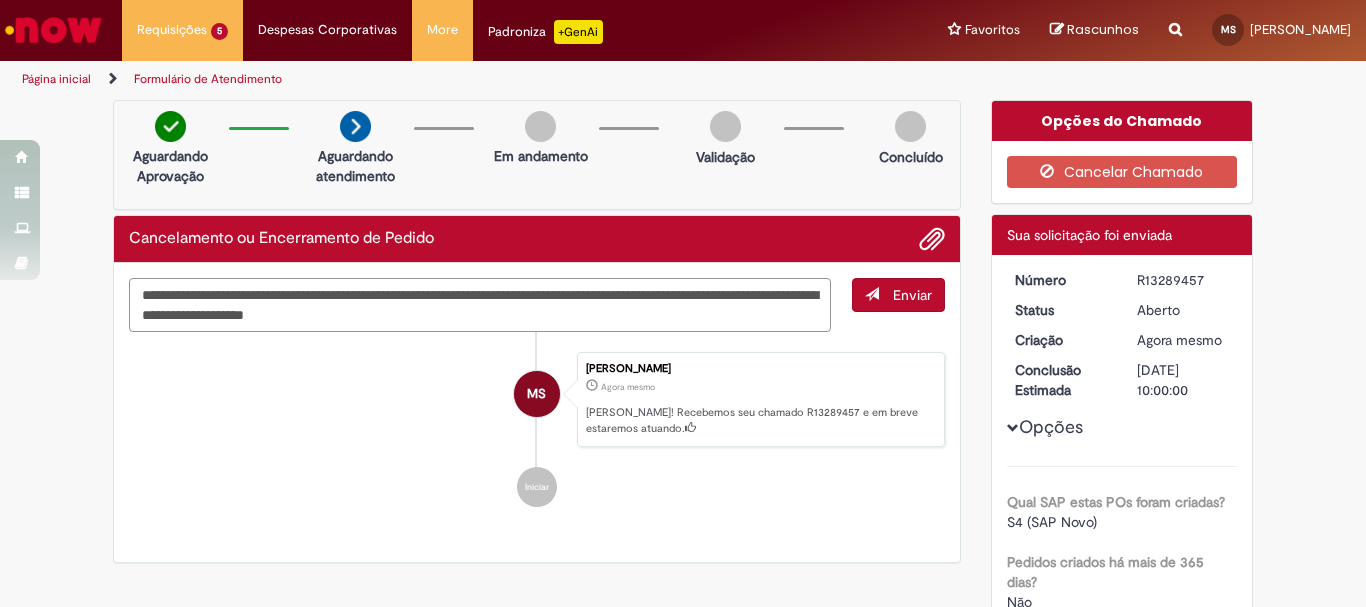 type on "**********" 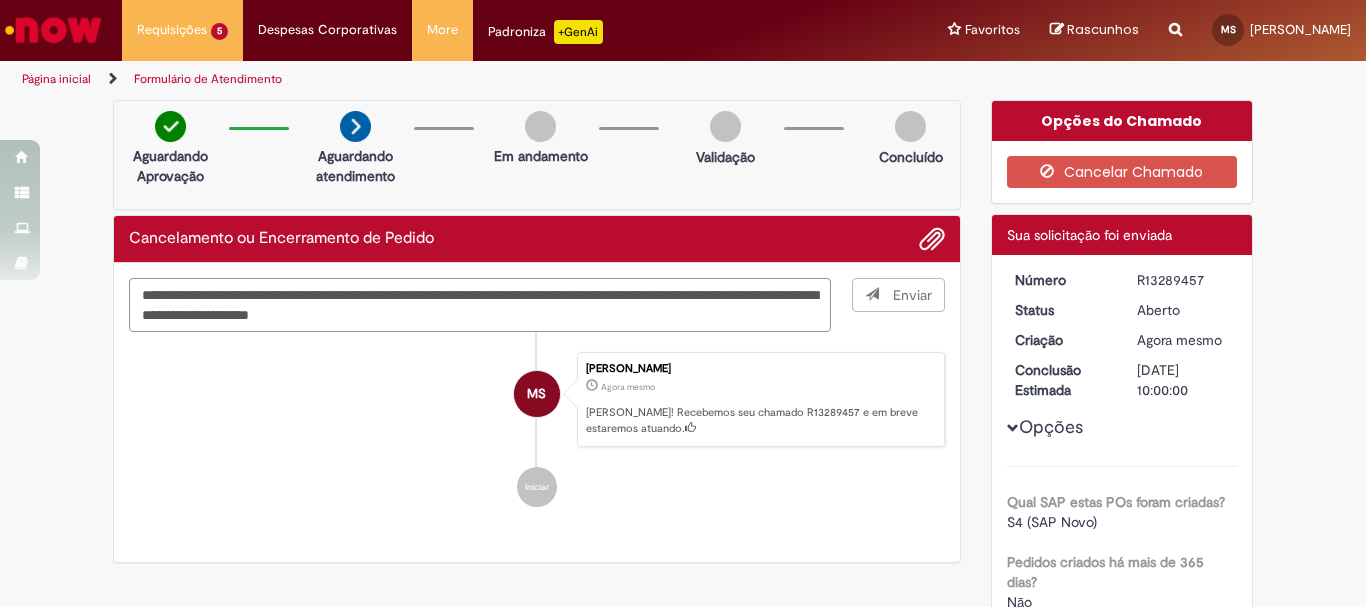 type 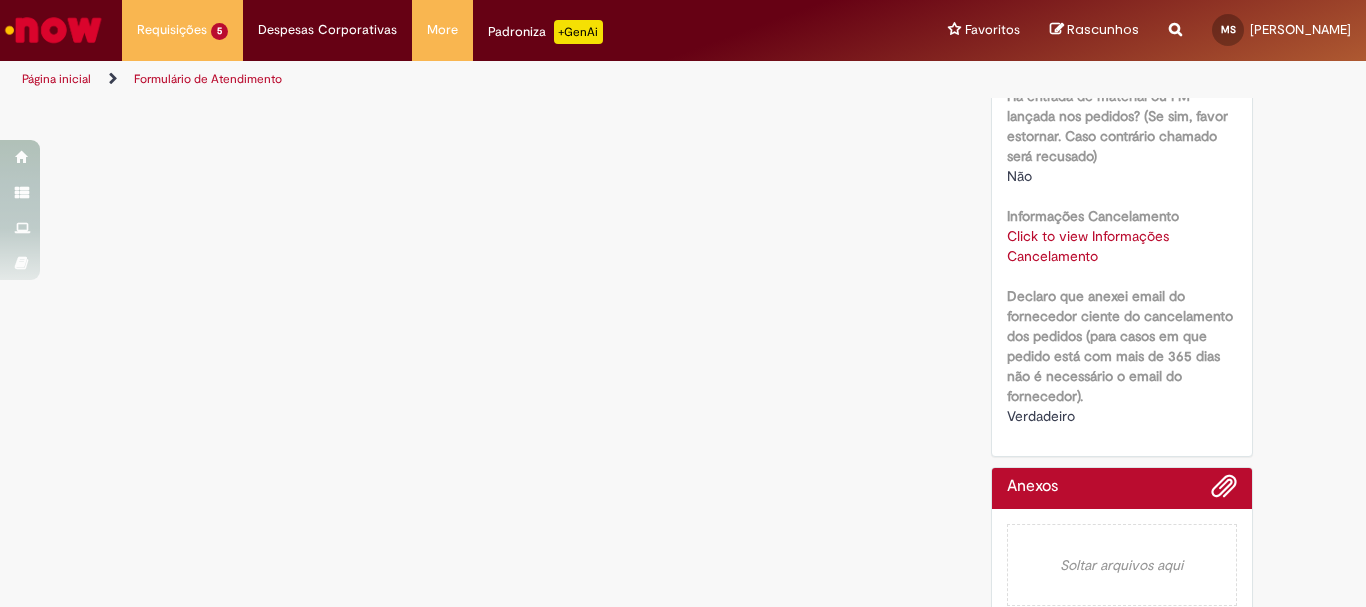 scroll, scrollTop: 671, scrollLeft: 0, axis: vertical 